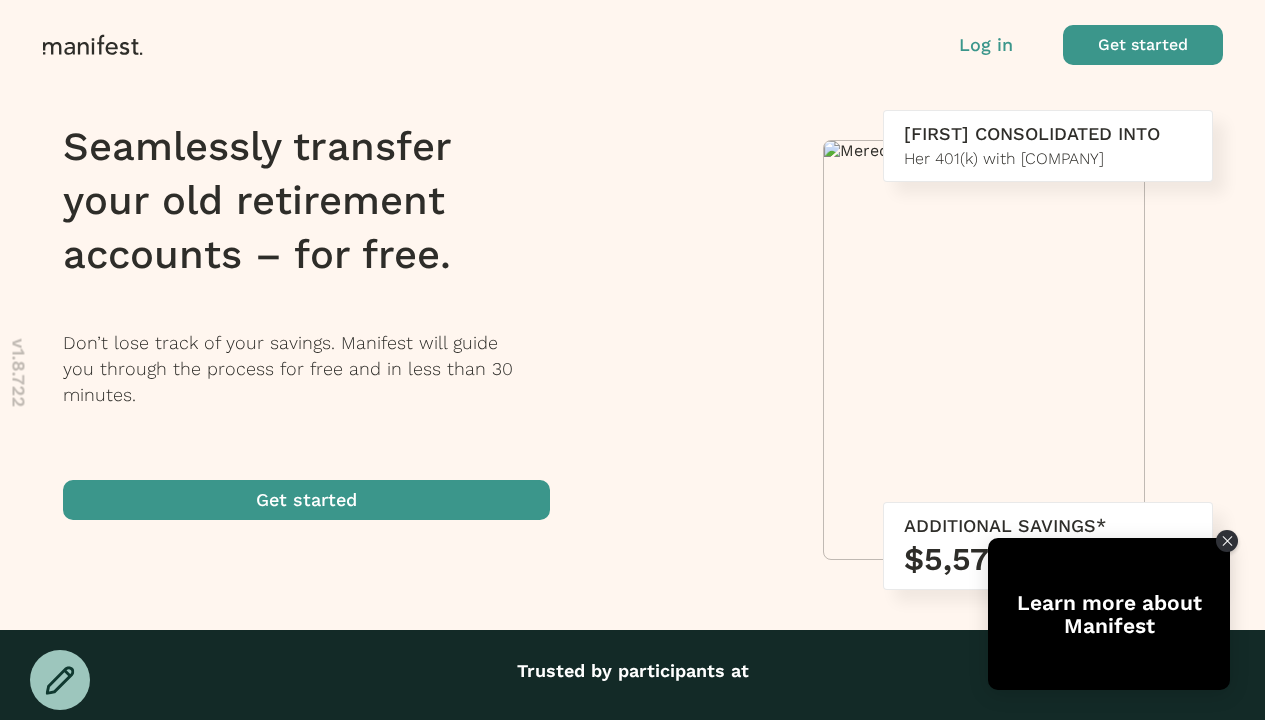 scroll, scrollTop: 0, scrollLeft: 0, axis: both 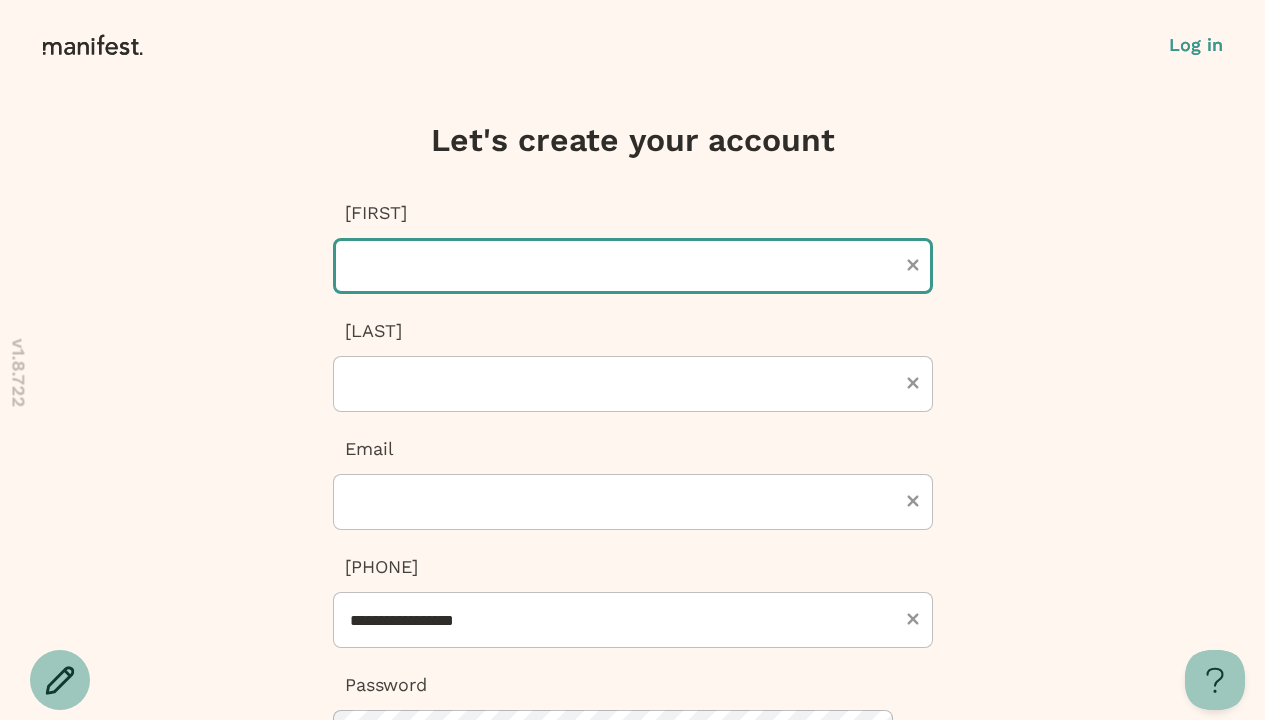 click at bounding box center [633, 266] 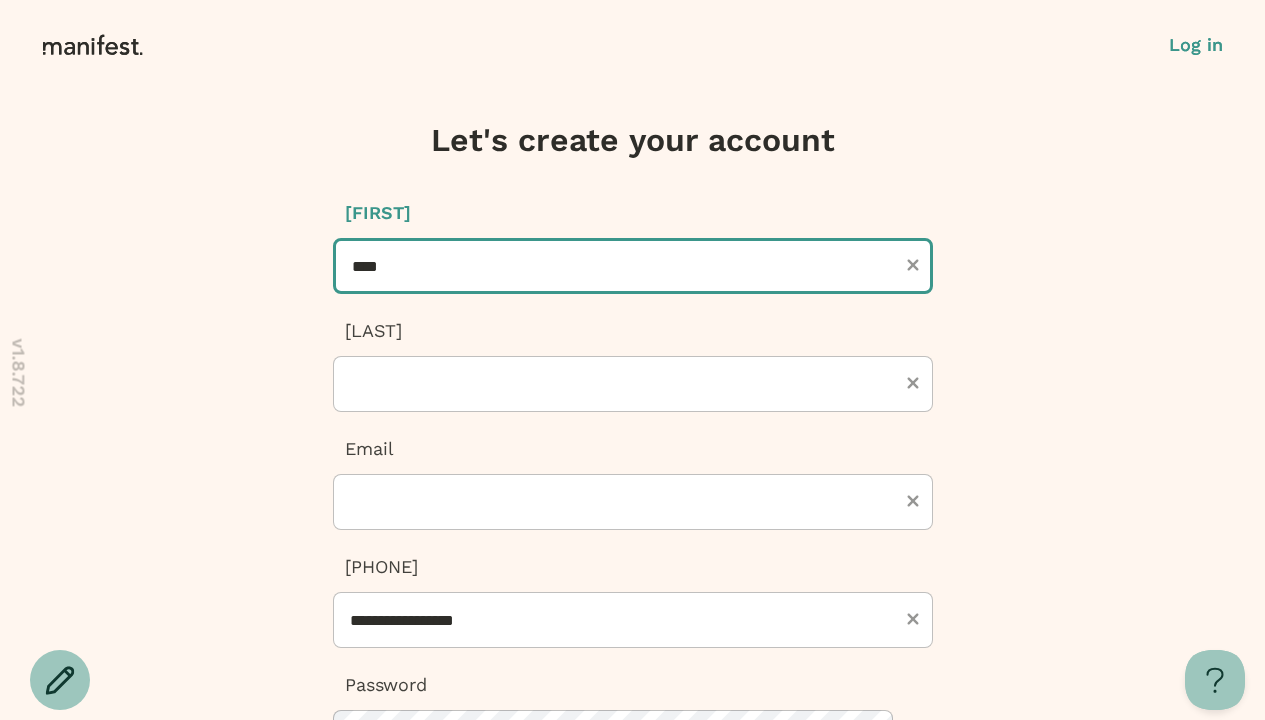 type on "****" 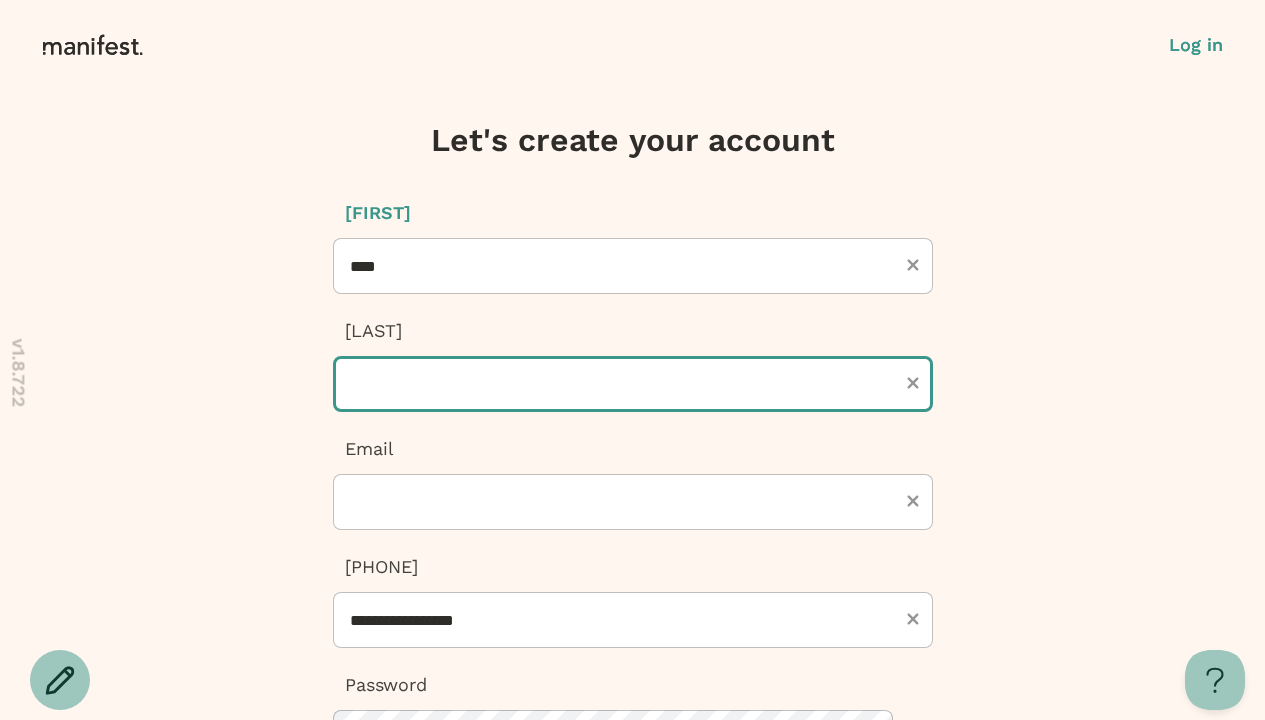 click at bounding box center [633, 384] 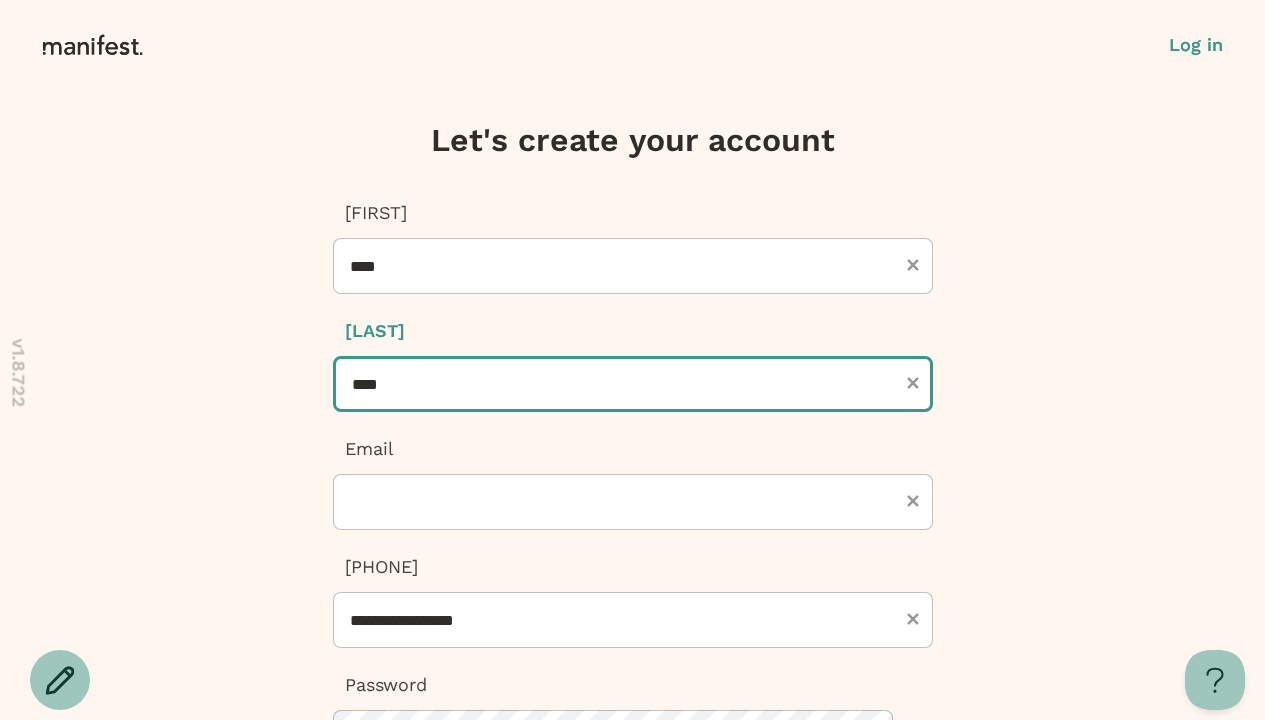 type on "****" 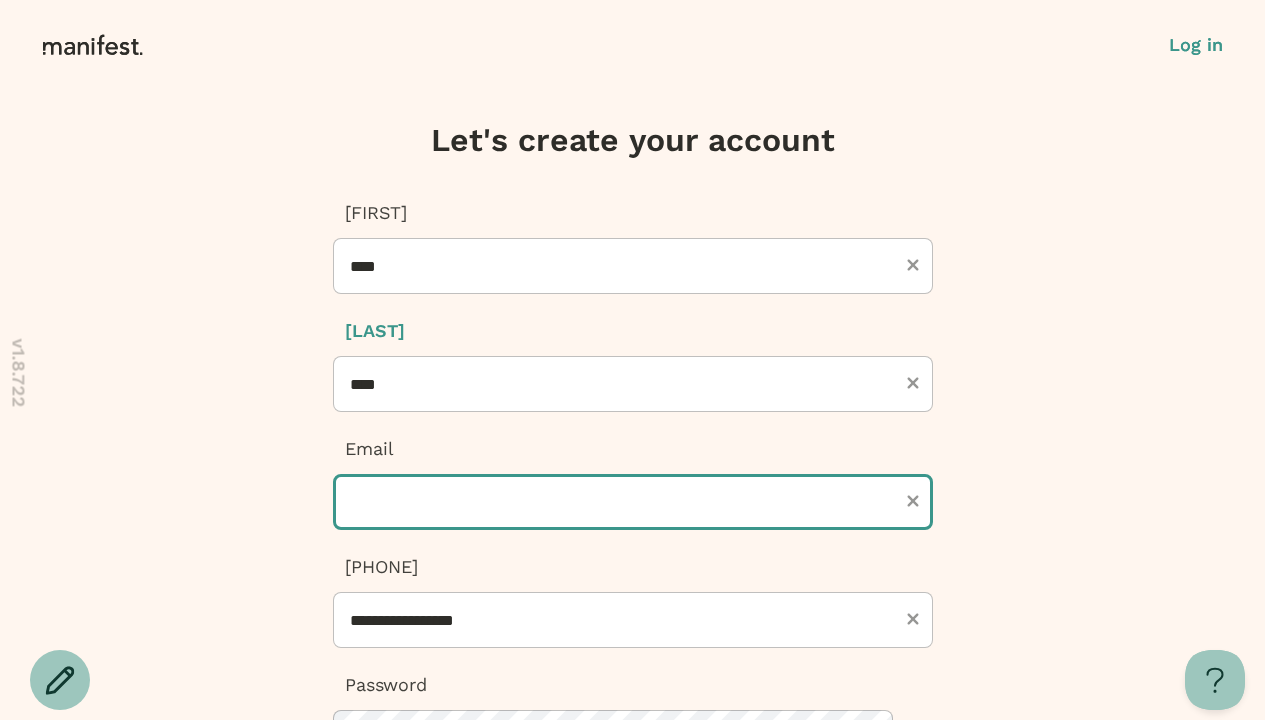 click at bounding box center [633, 502] 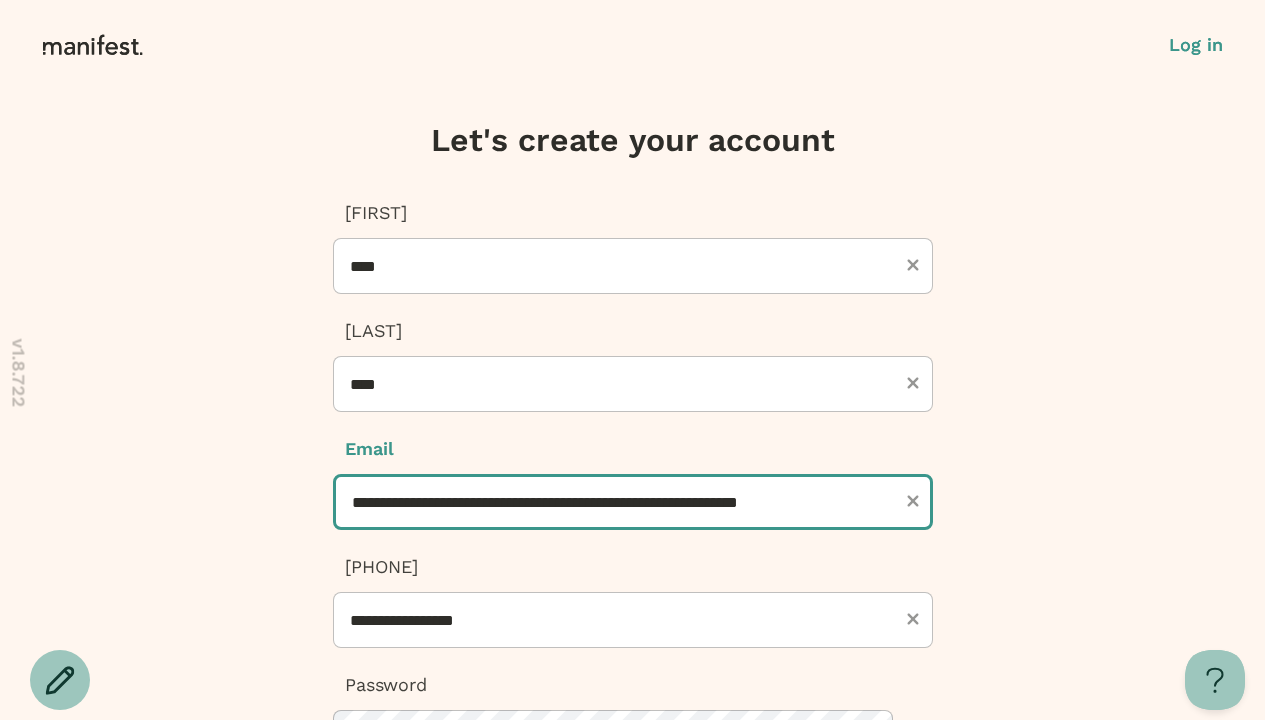 scroll, scrollTop: 0, scrollLeft: 29, axis: horizontal 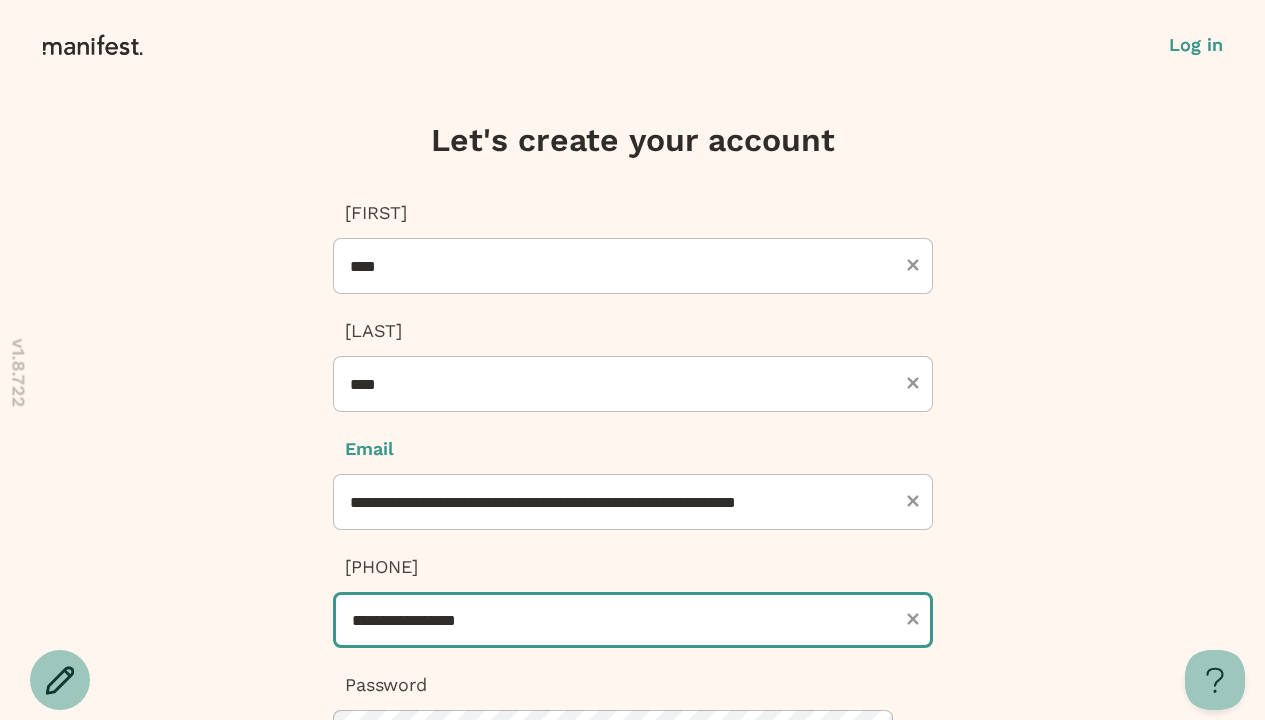 click on "**********" at bounding box center [633, 620] 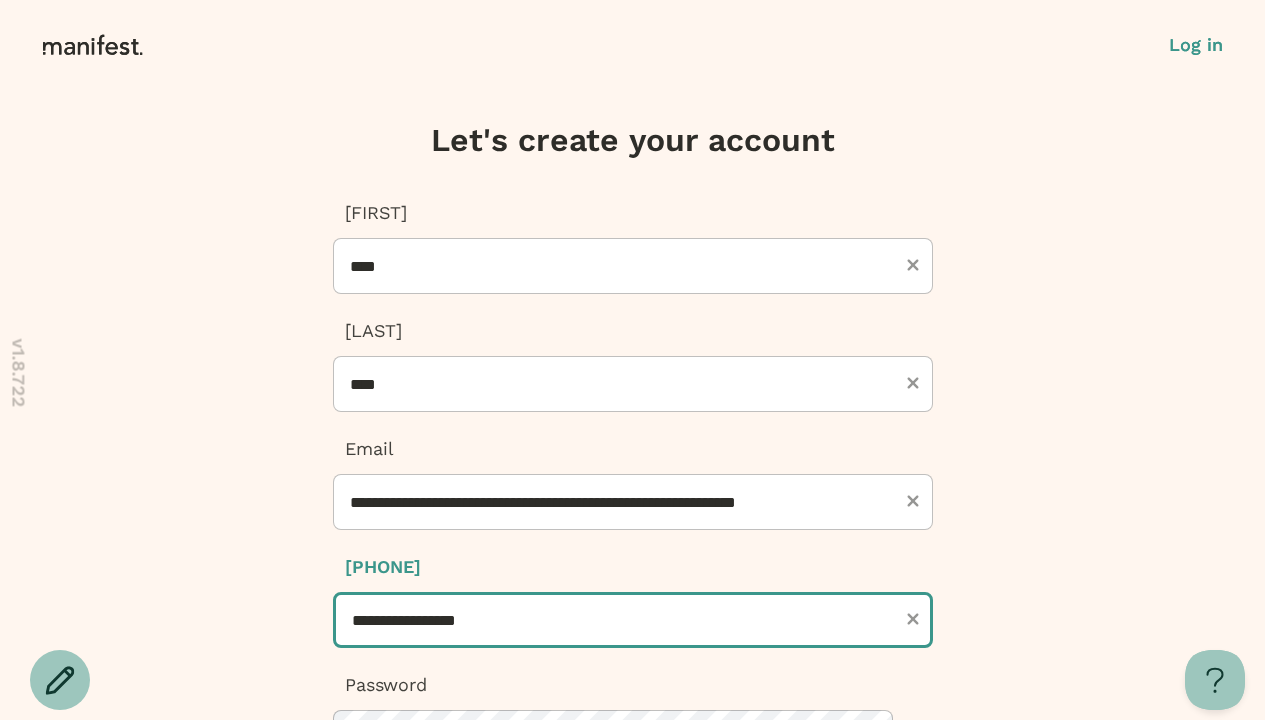type on "**********" 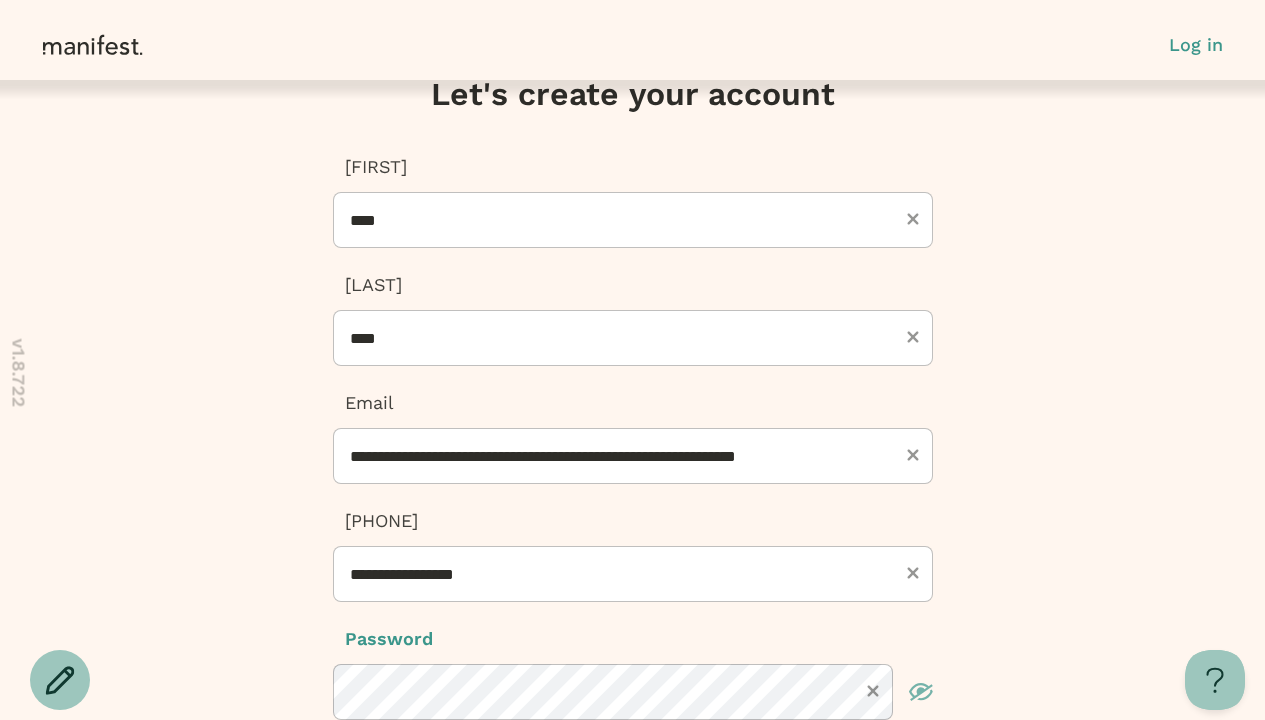 scroll, scrollTop: 508, scrollLeft: 0, axis: vertical 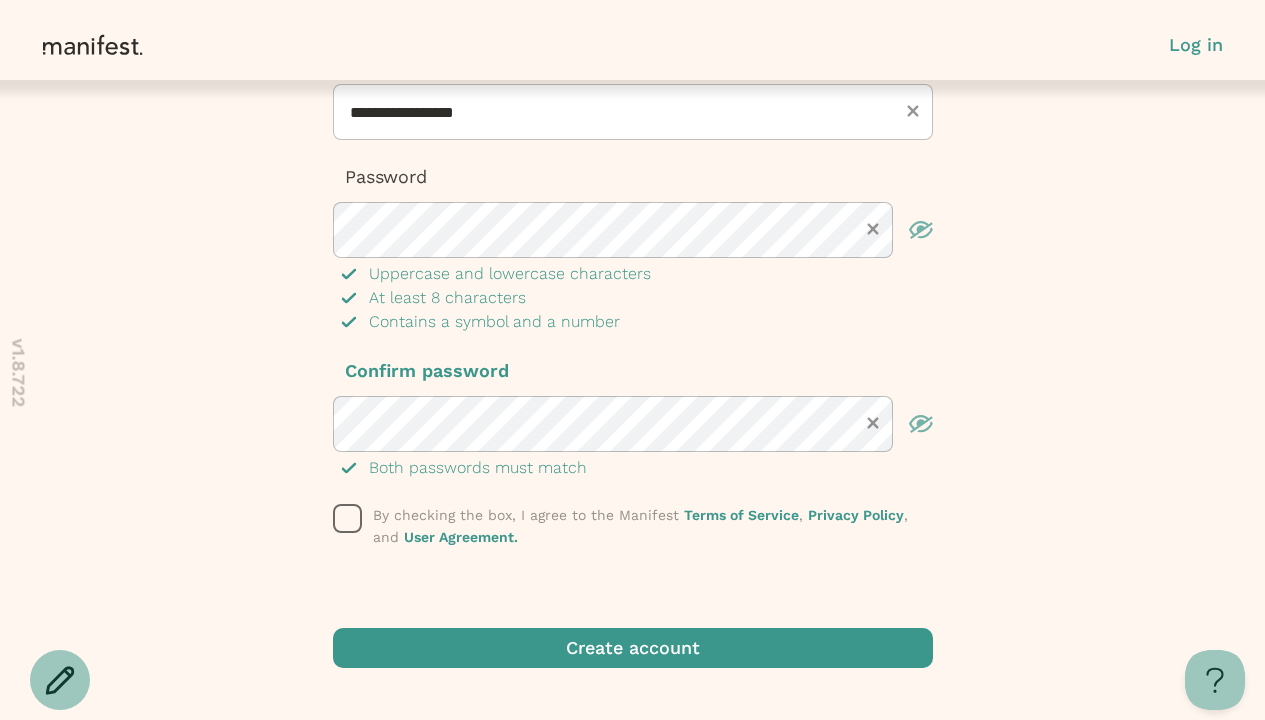click at bounding box center (348, 519) 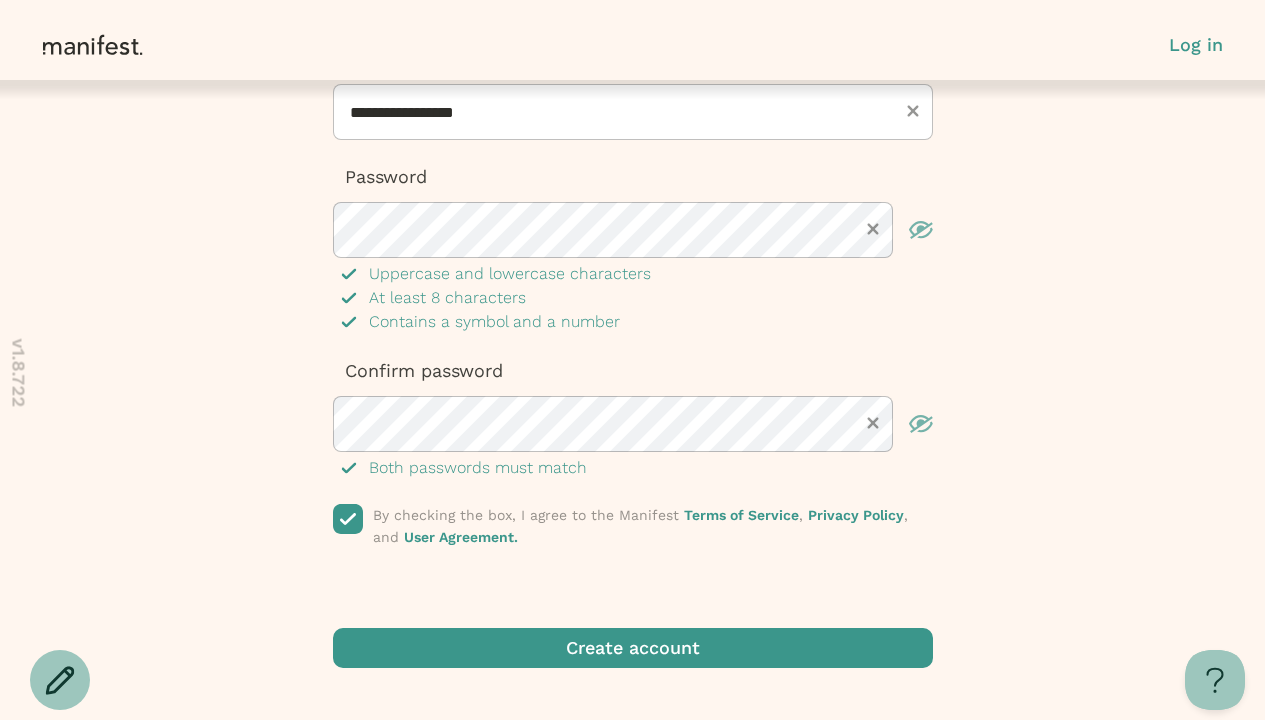 click at bounding box center (633, 648) 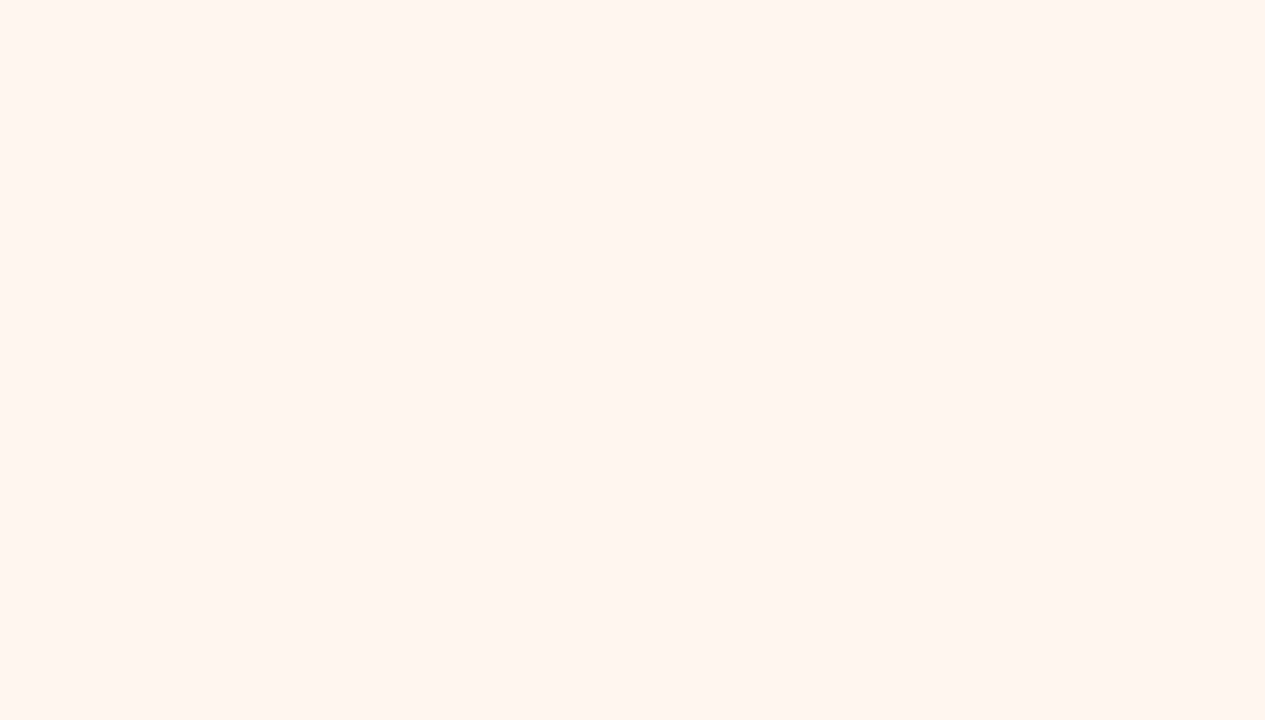 scroll, scrollTop: 0, scrollLeft: 0, axis: both 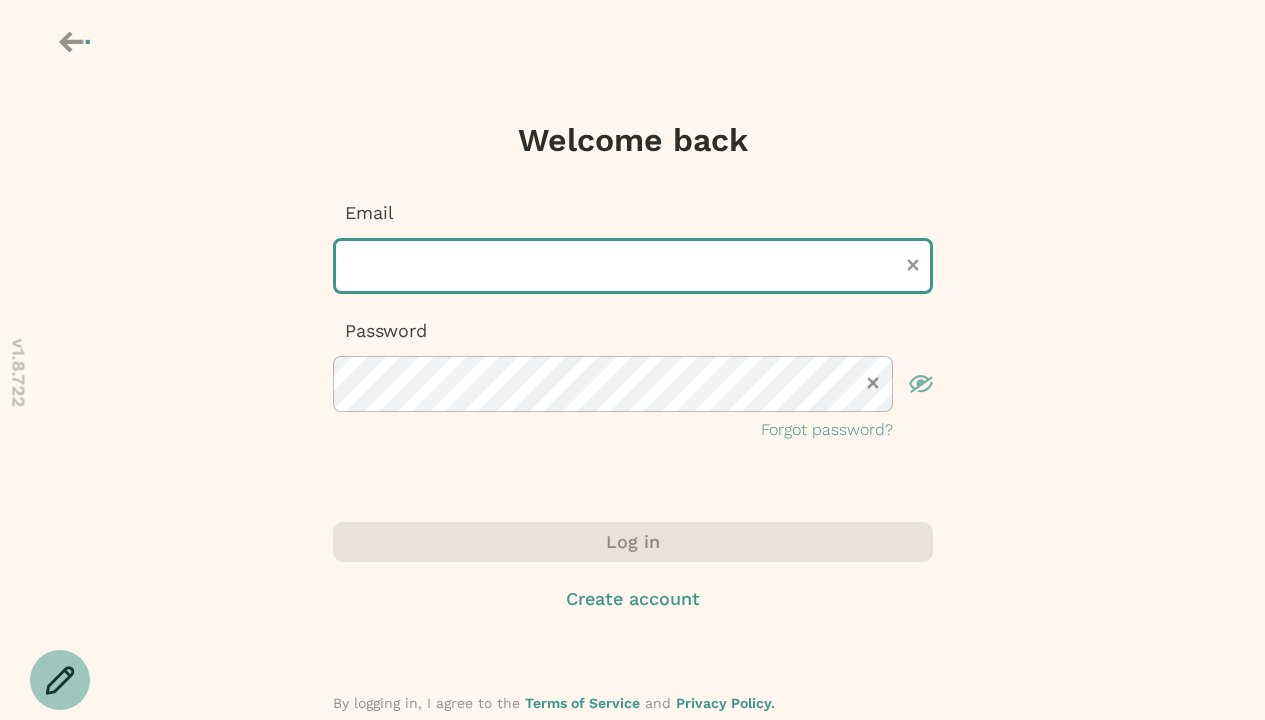click at bounding box center [633, 266] 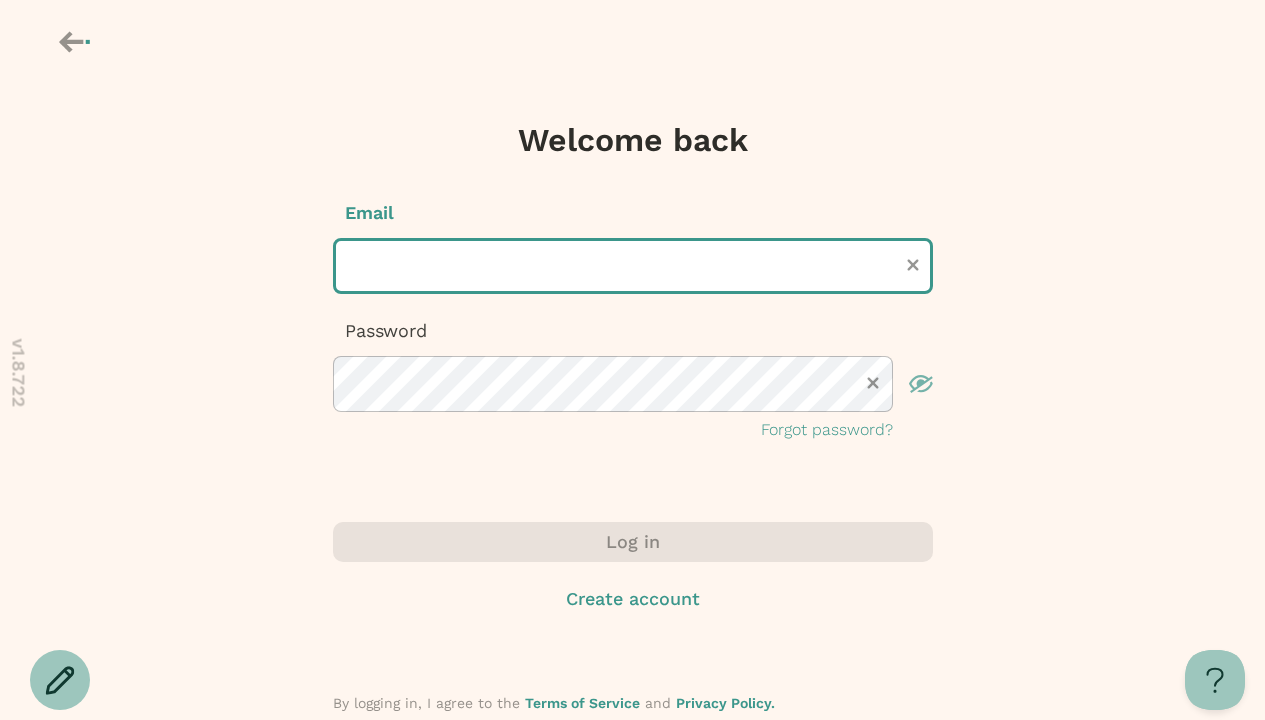 scroll, scrollTop: 0, scrollLeft: 0, axis: both 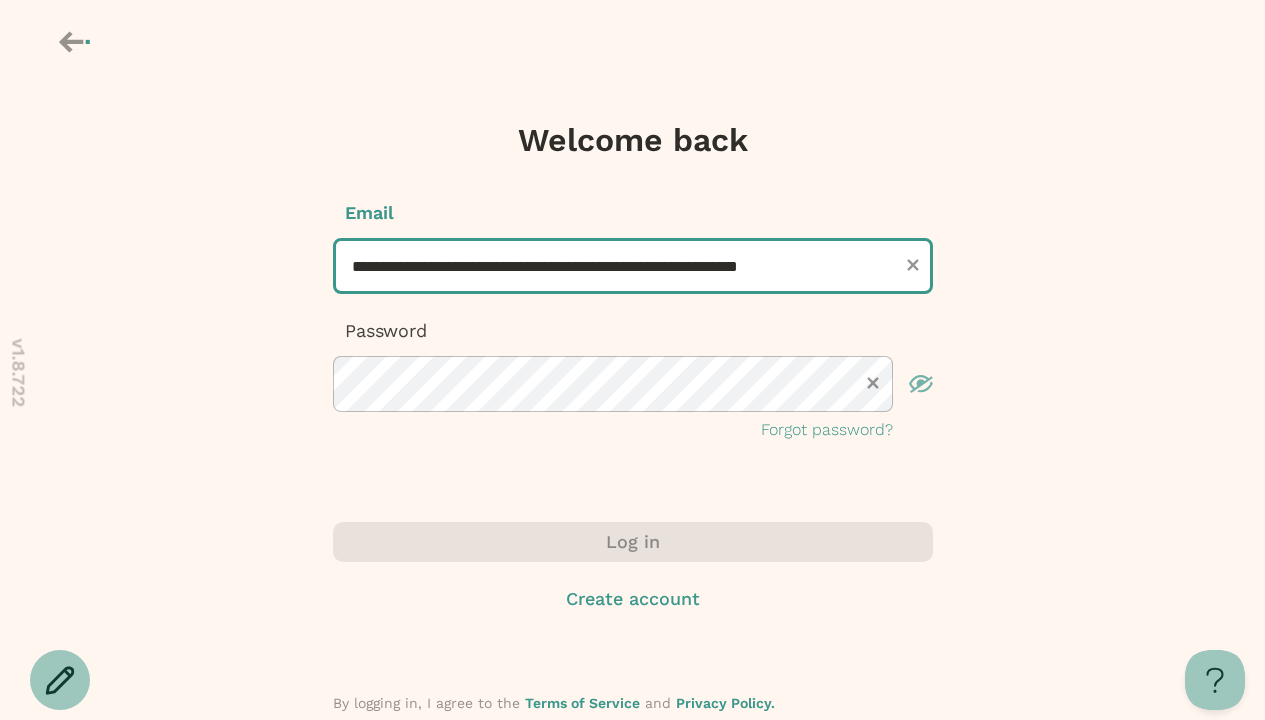 type on "**********" 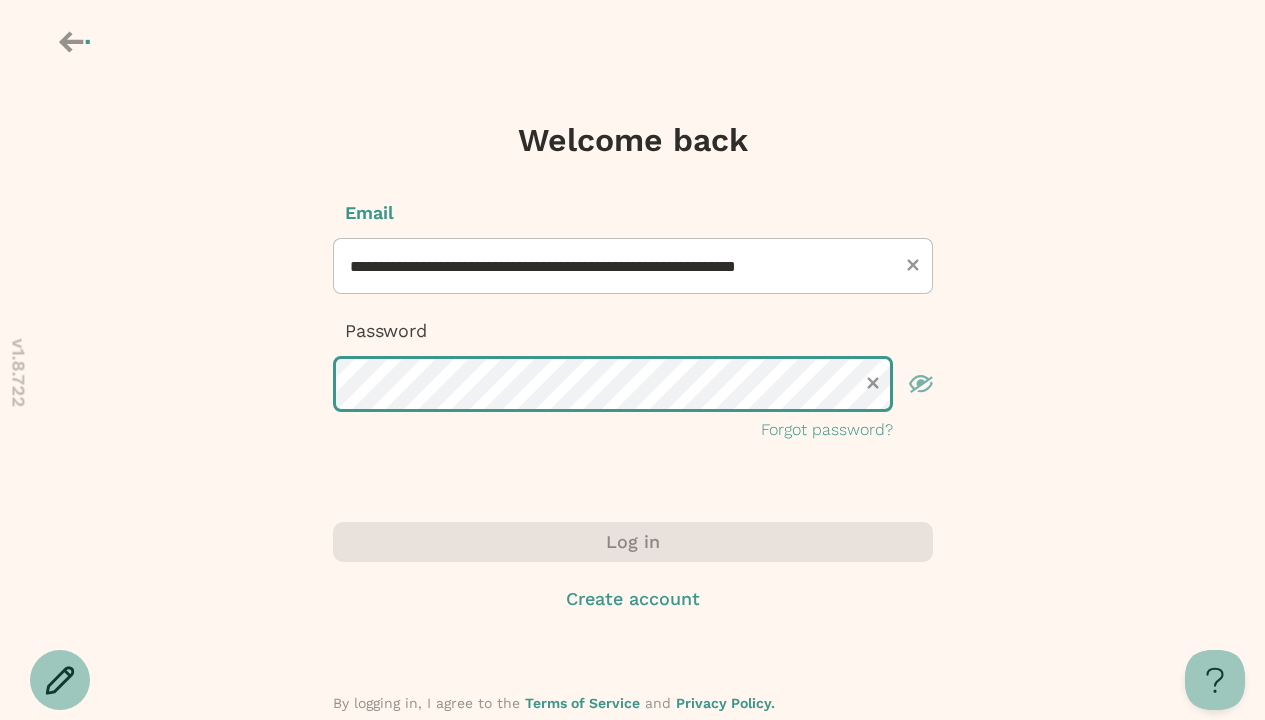 scroll, scrollTop: 0, scrollLeft: 0, axis: both 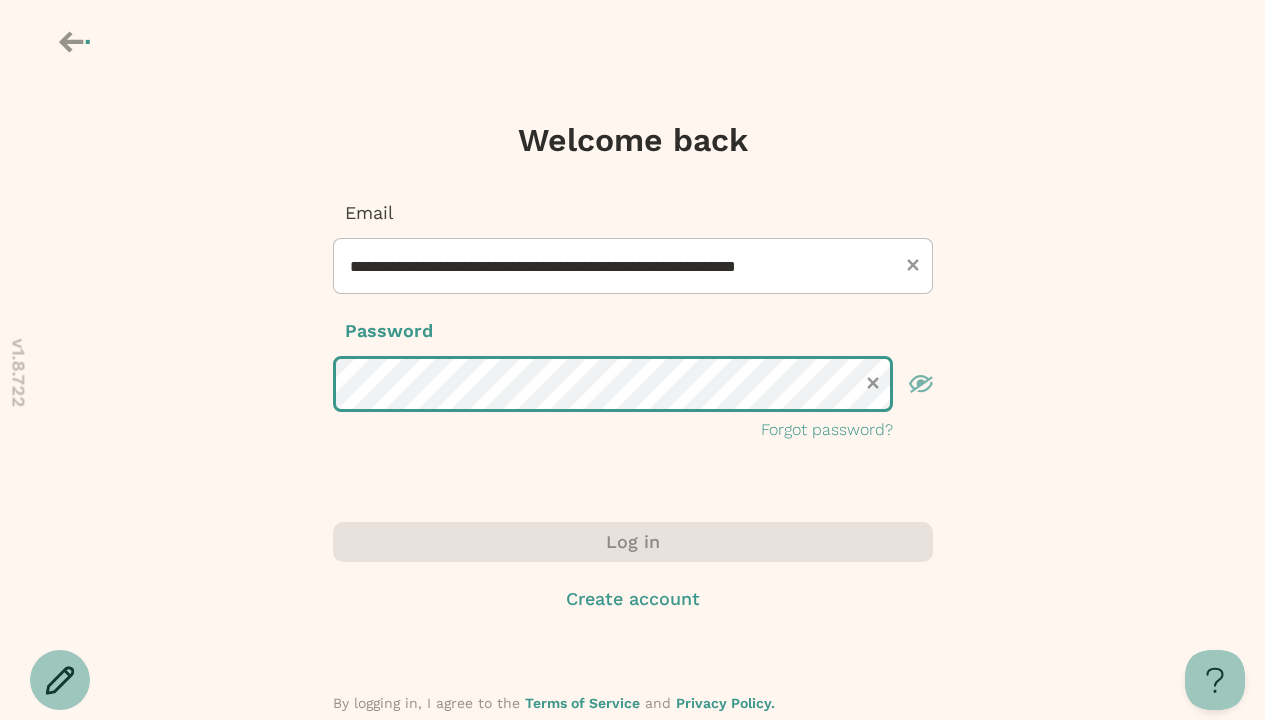 click on "Log in" at bounding box center (633, 542) 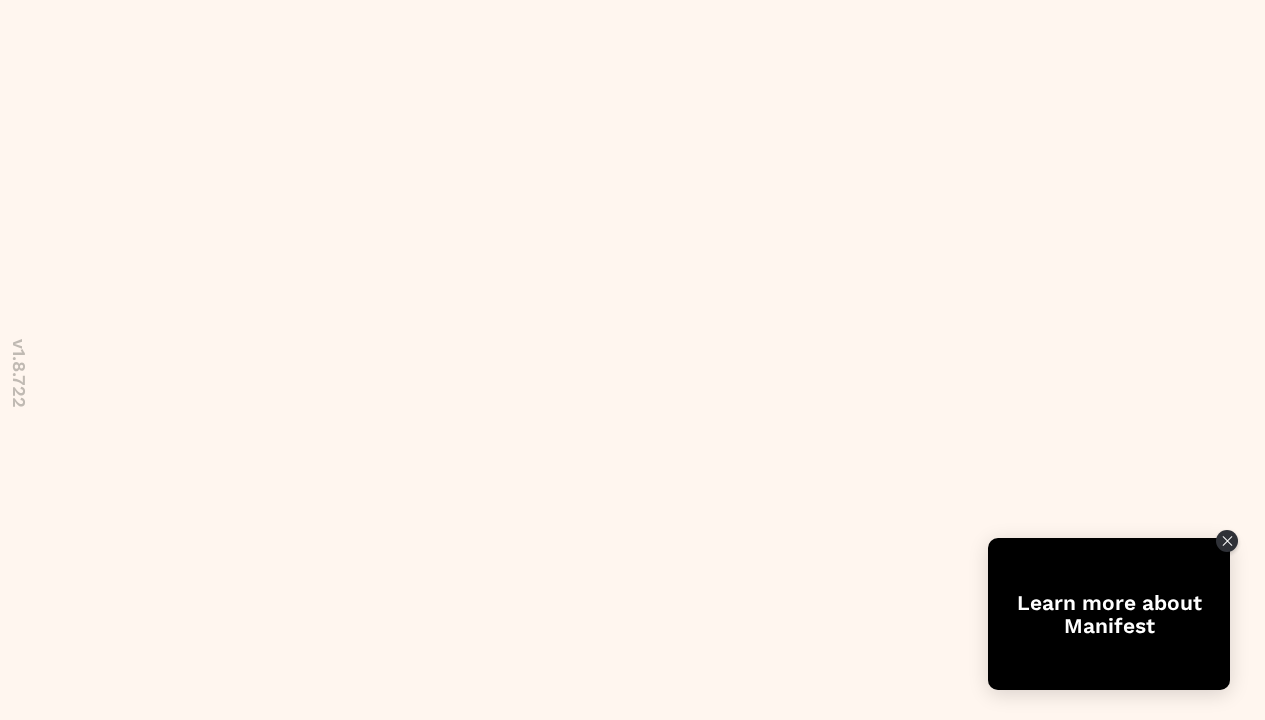scroll, scrollTop: 0, scrollLeft: 0, axis: both 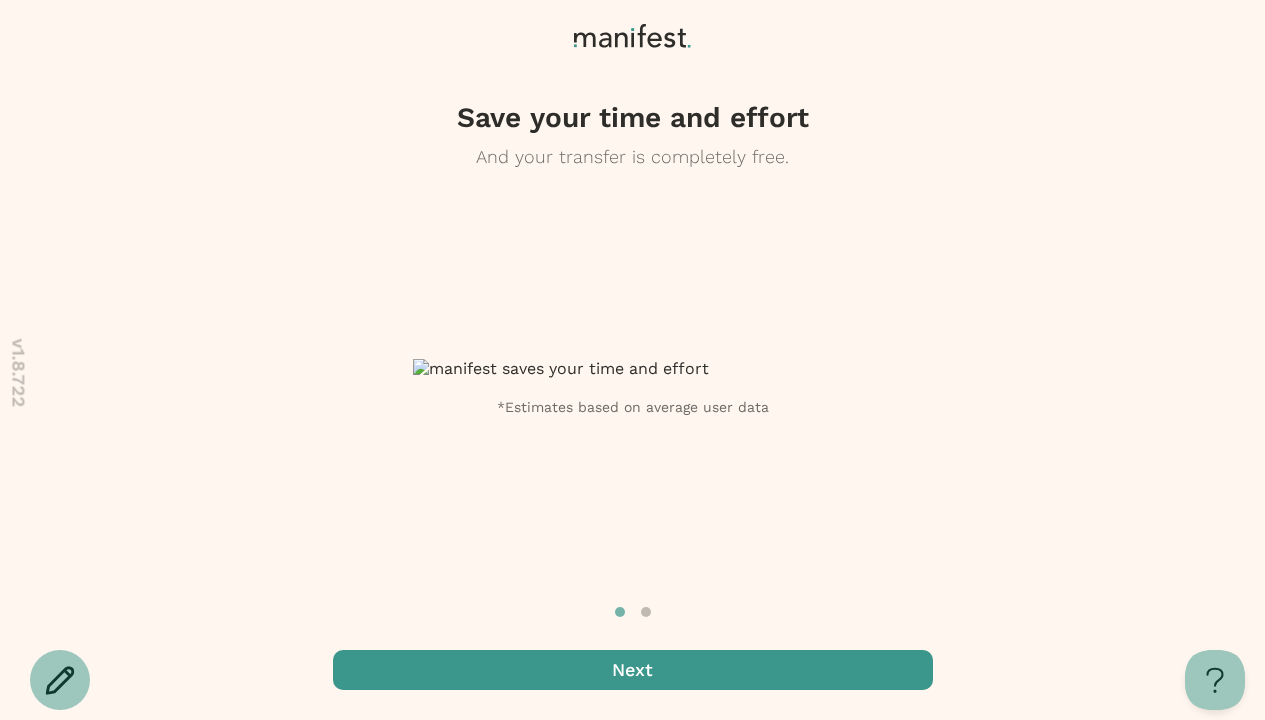click at bounding box center [633, 670] 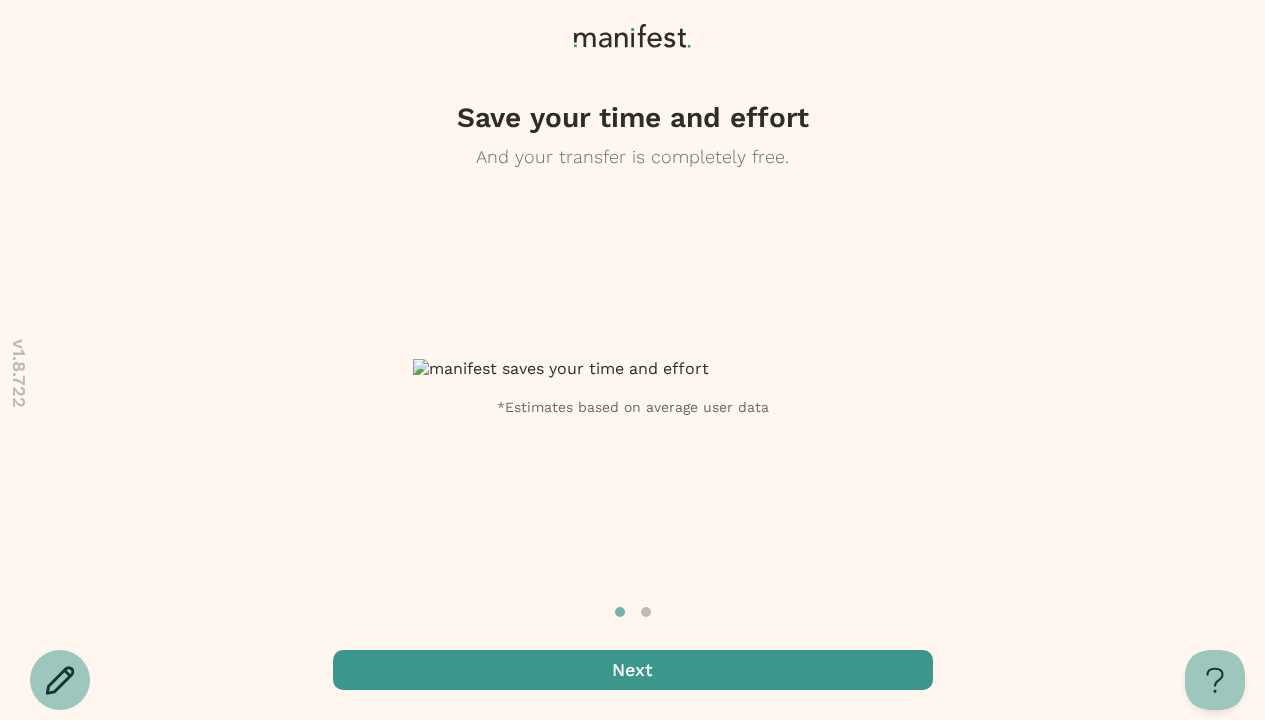 click at bounding box center (633, 670) 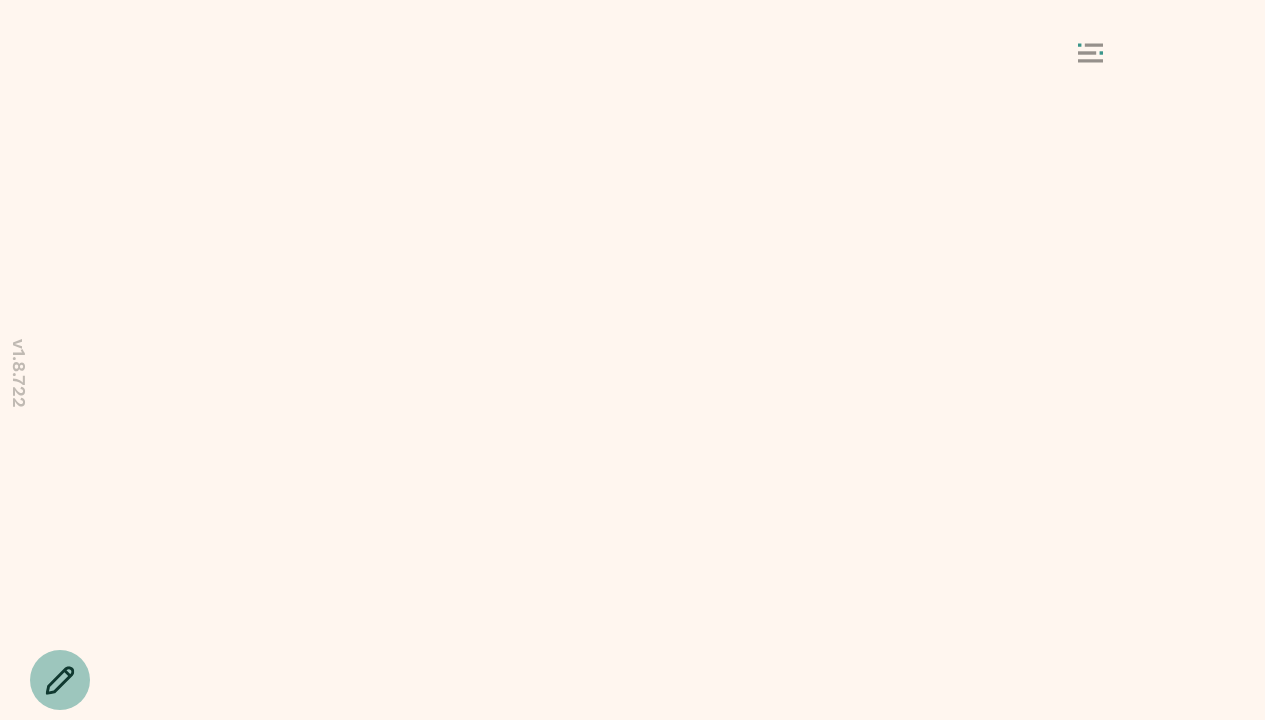 scroll, scrollTop: 0, scrollLeft: 0, axis: both 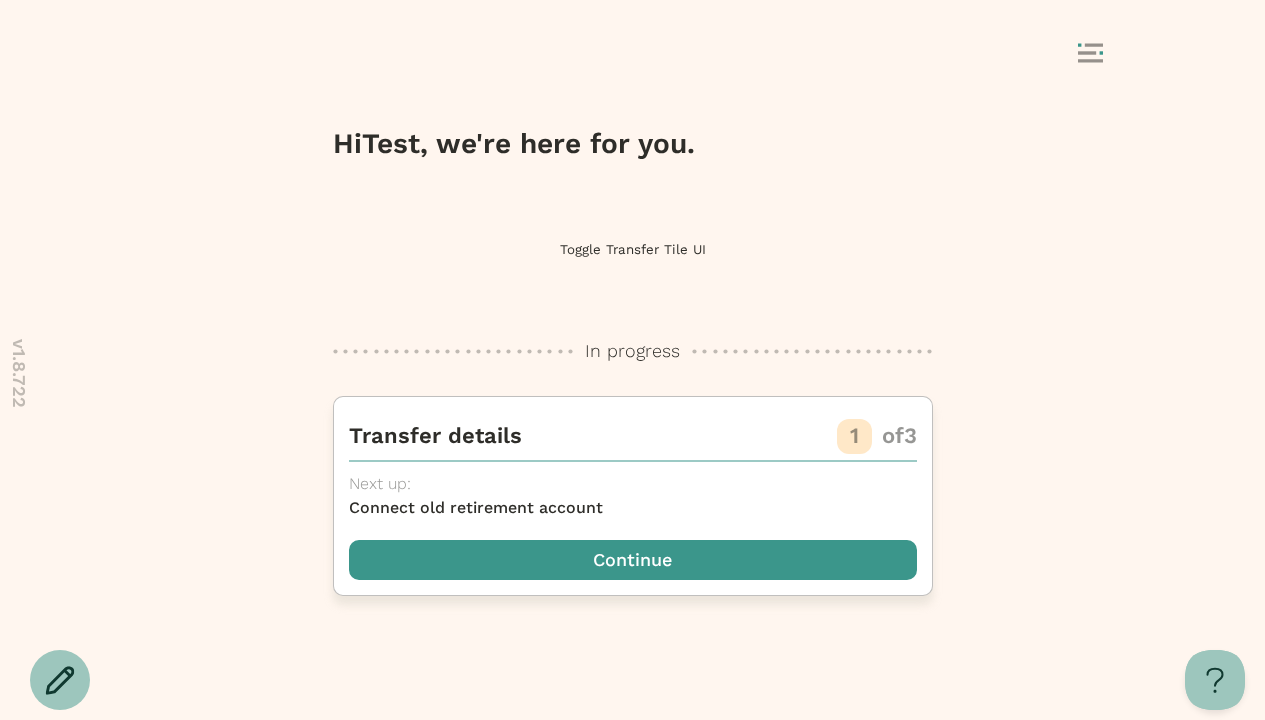 click at bounding box center [633, 560] 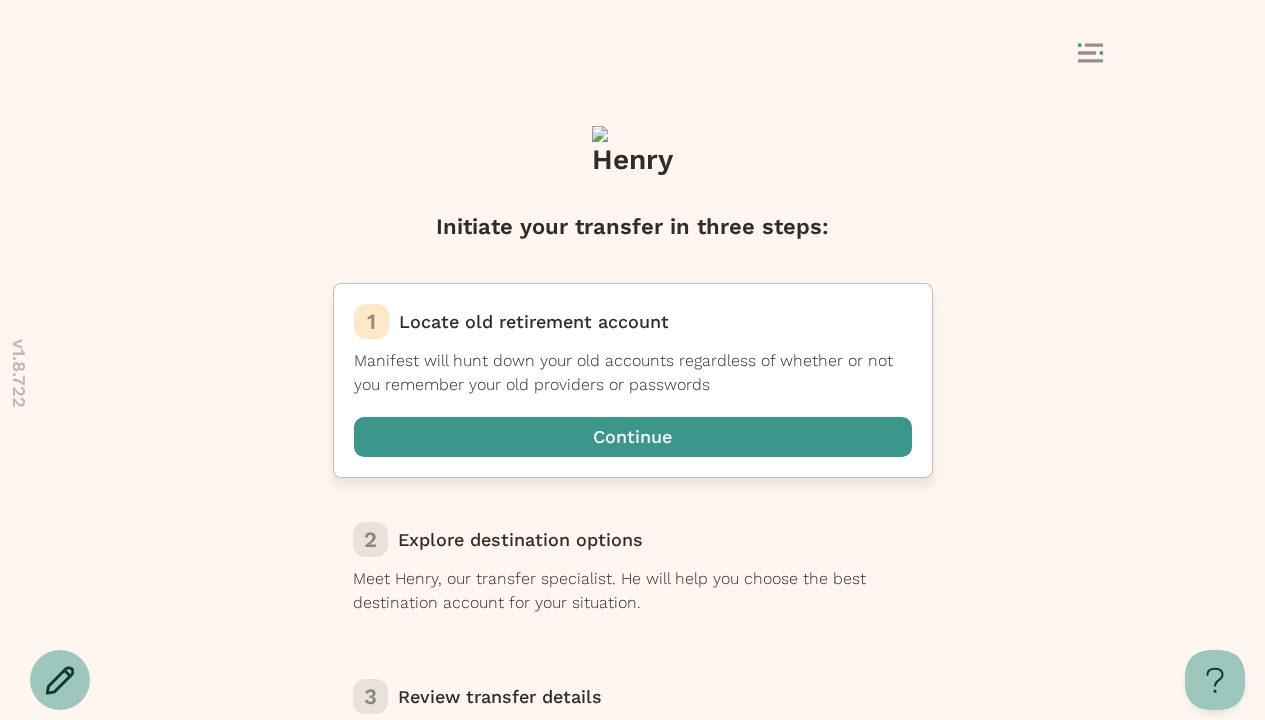 click at bounding box center [633, 437] 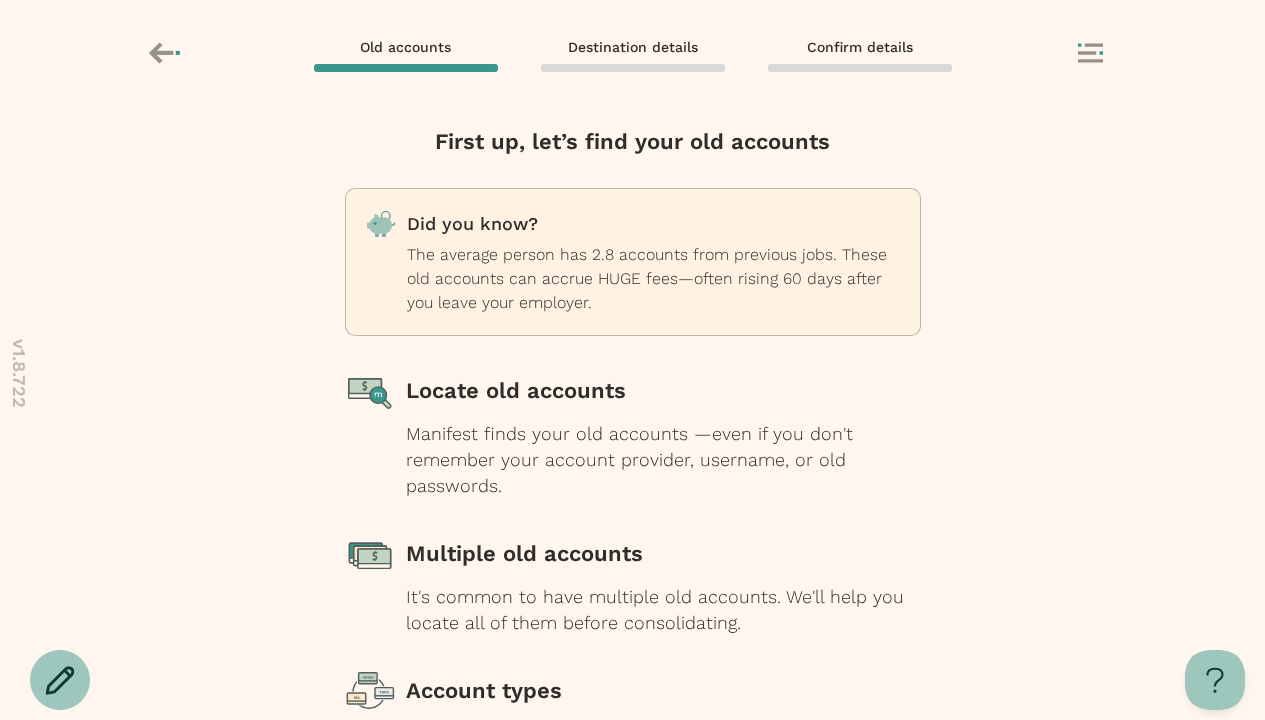 click at bounding box center [633, 849] 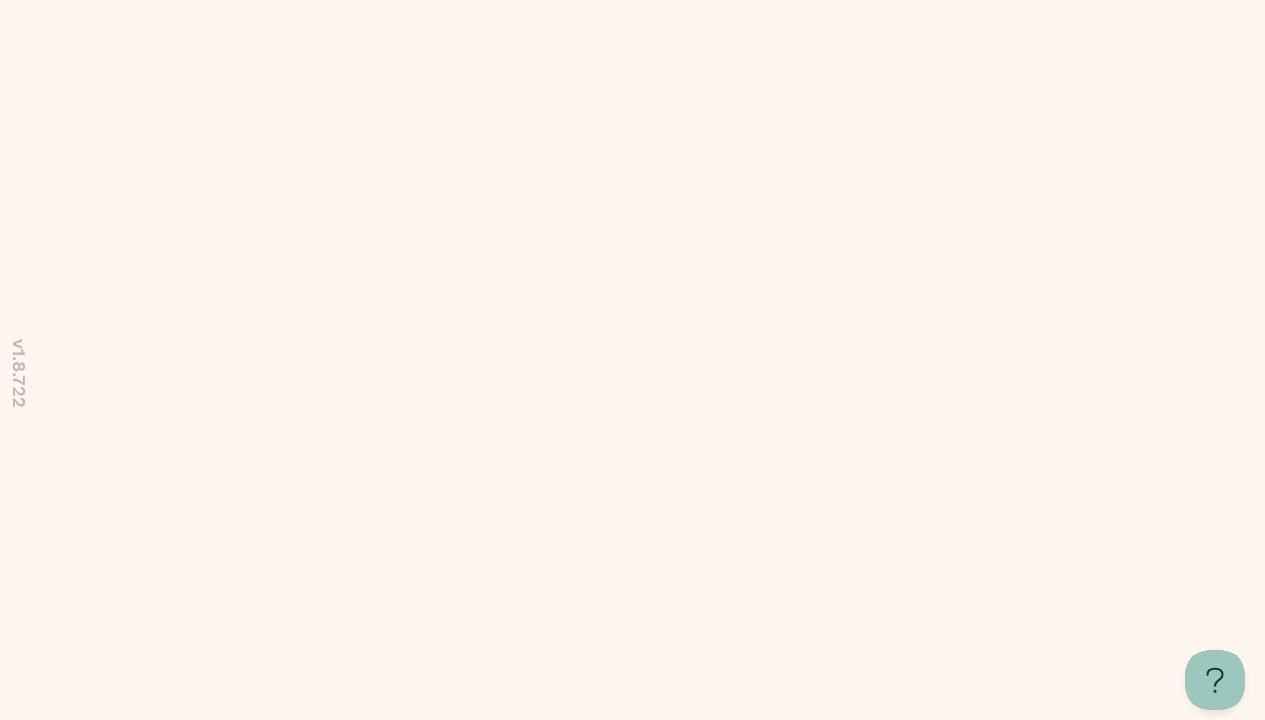 scroll, scrollTop: 0, scrollLeft: 0, axis: both 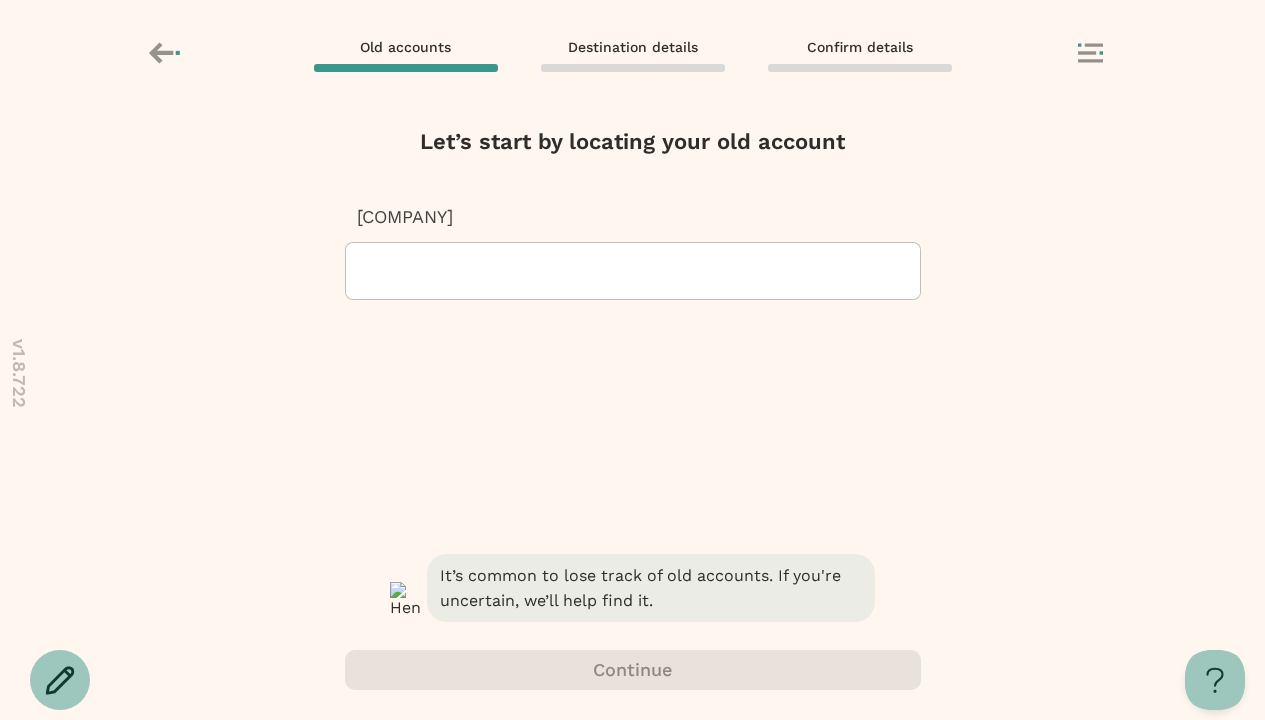 click at bounding box center [364, 271] 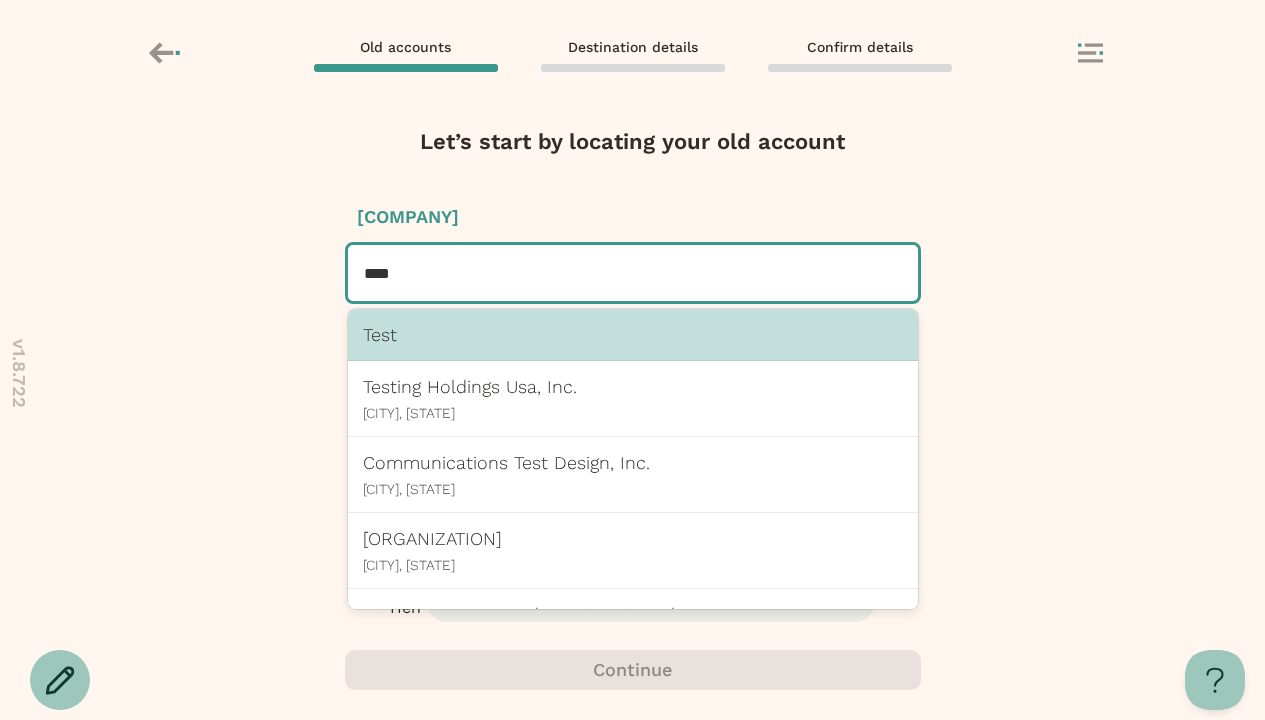 click on "Test" at bounding box center [633, 334] 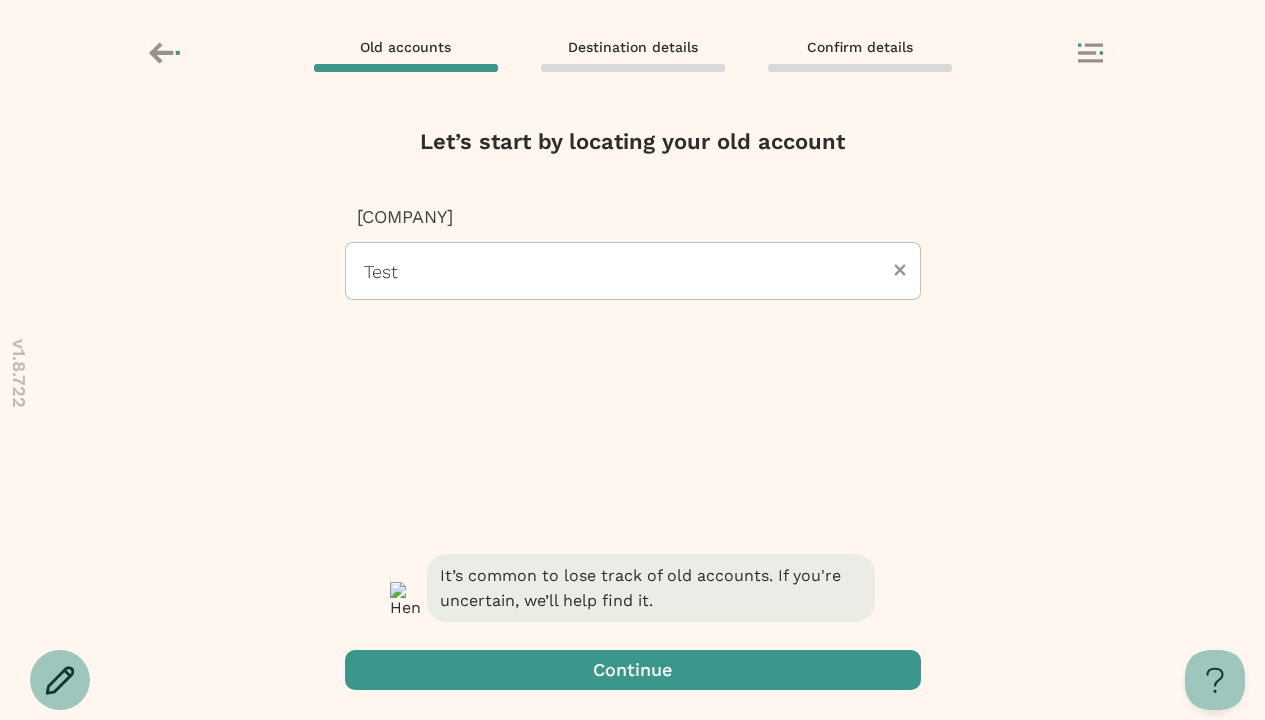 click at bounding box center [633, 670] 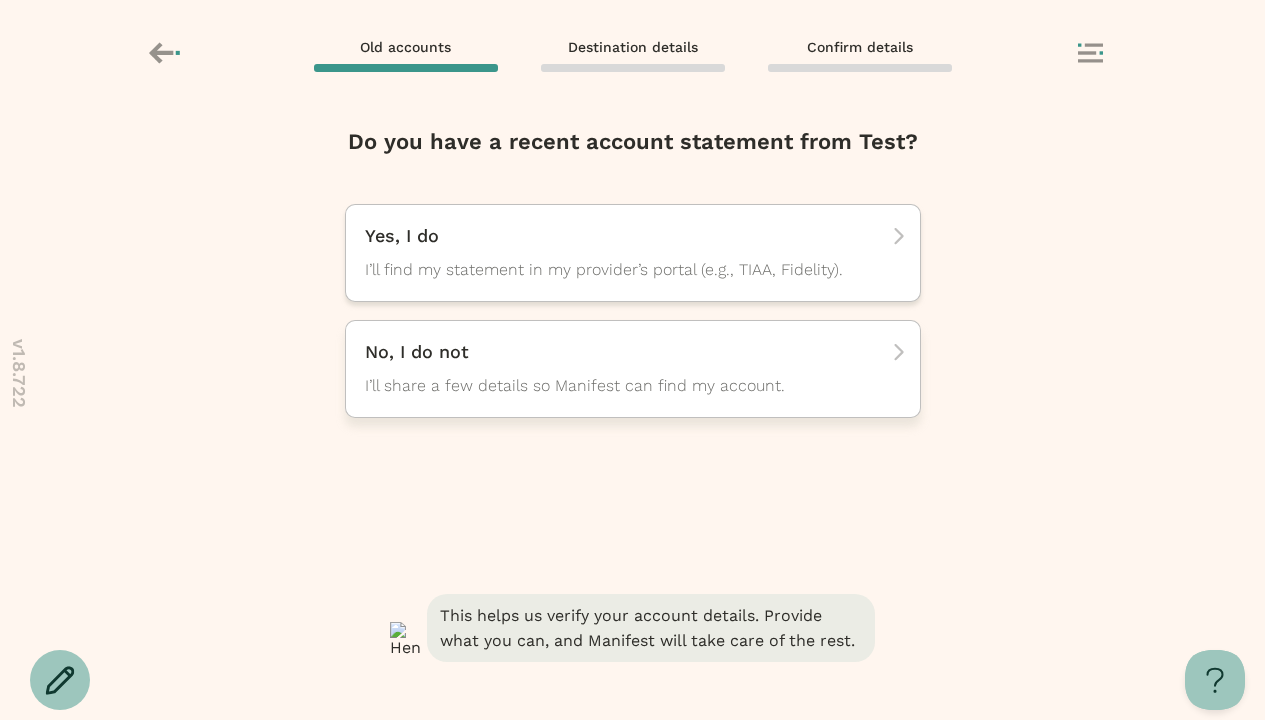 click on "No, I do not I’ll share a few details so Manifest can find my account." at bounding box center [626, 253] 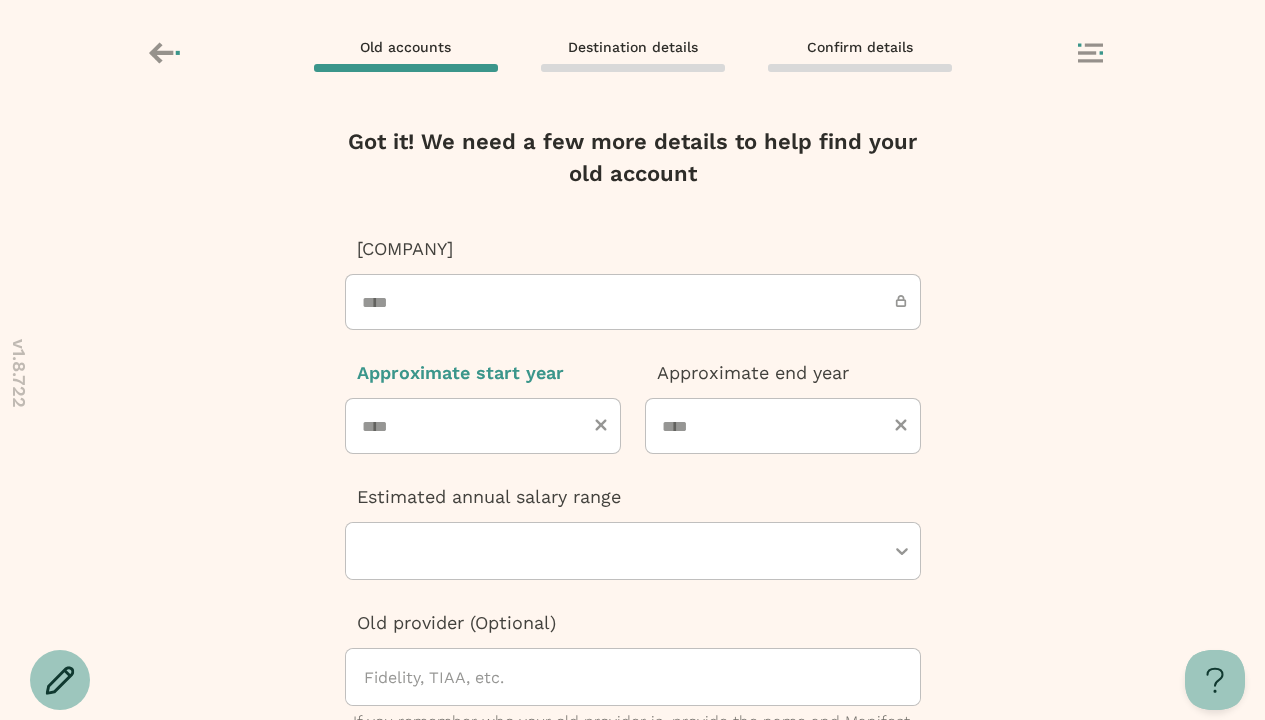 type on "****" 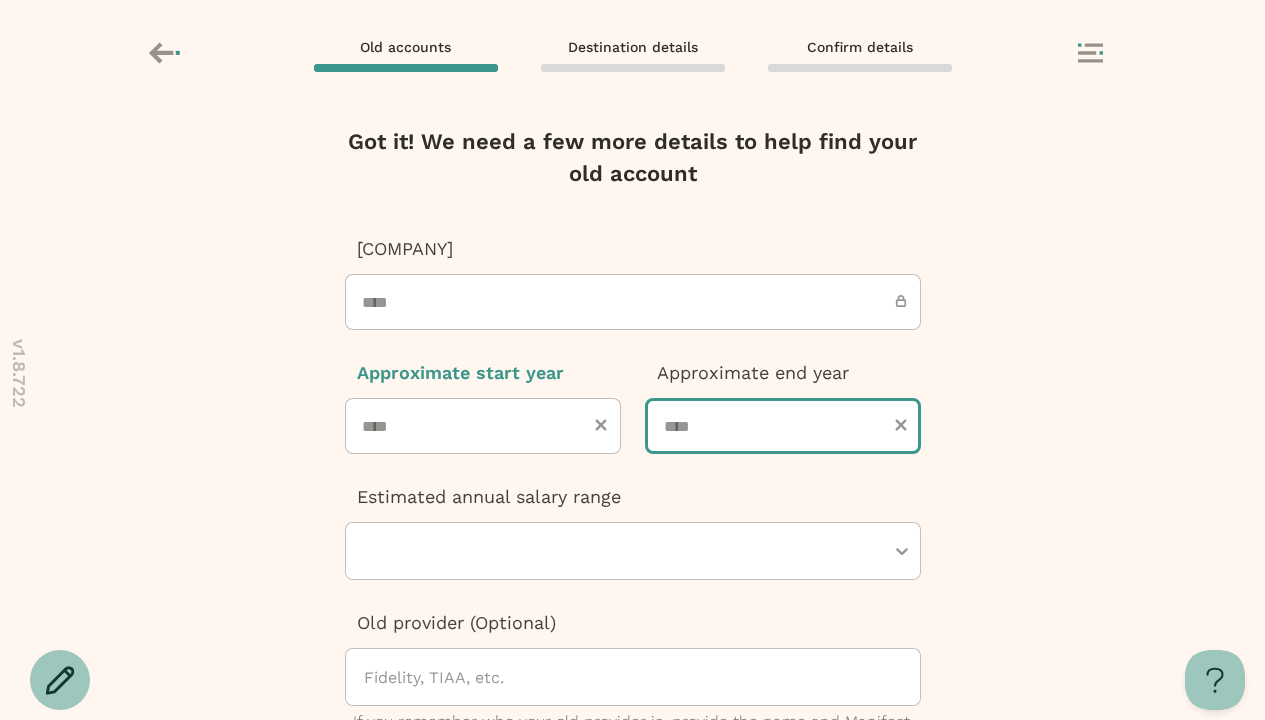 click at bounding box center [783, 426] 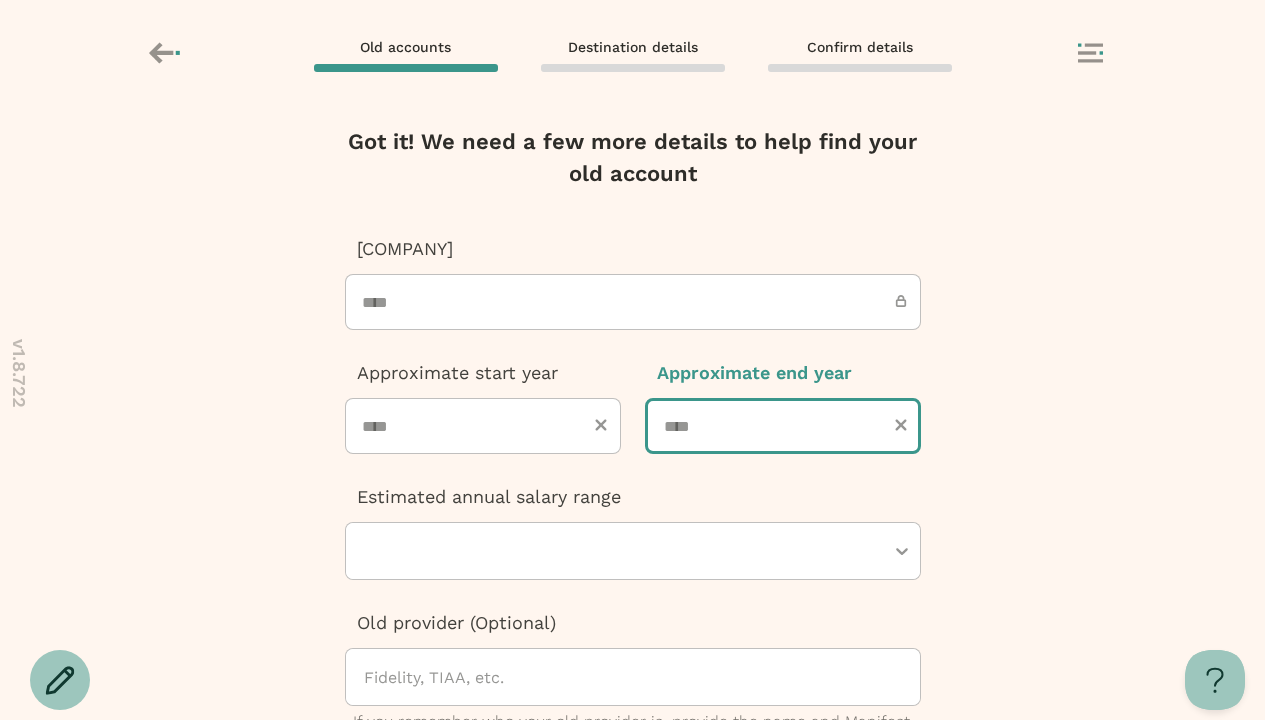 type on "****" 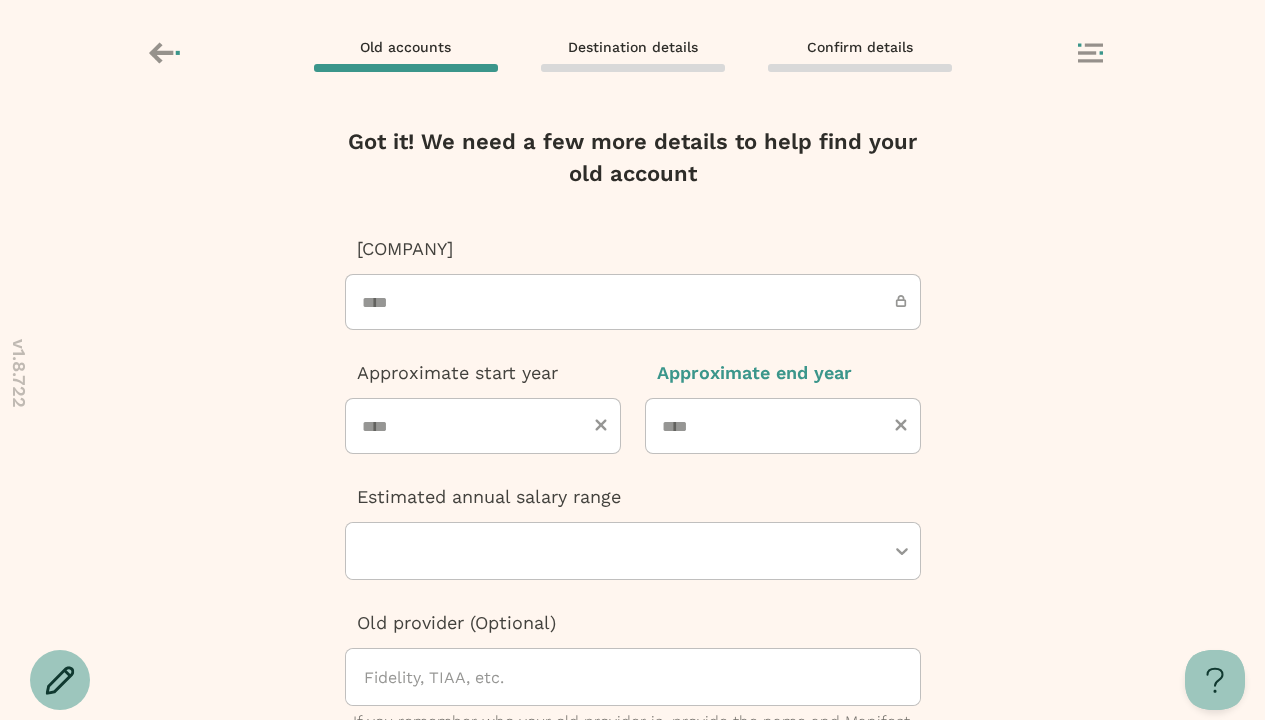 click at bounding box center (623, 551) 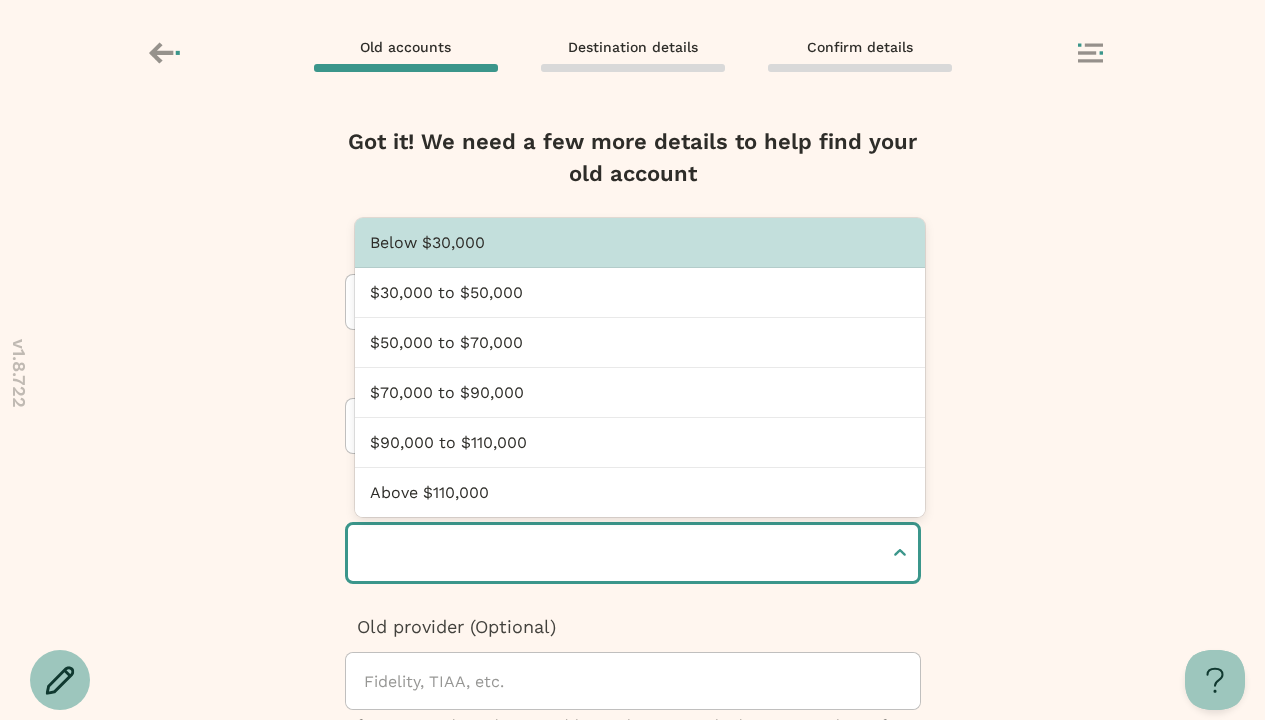 click at bounding box center (366, 553) 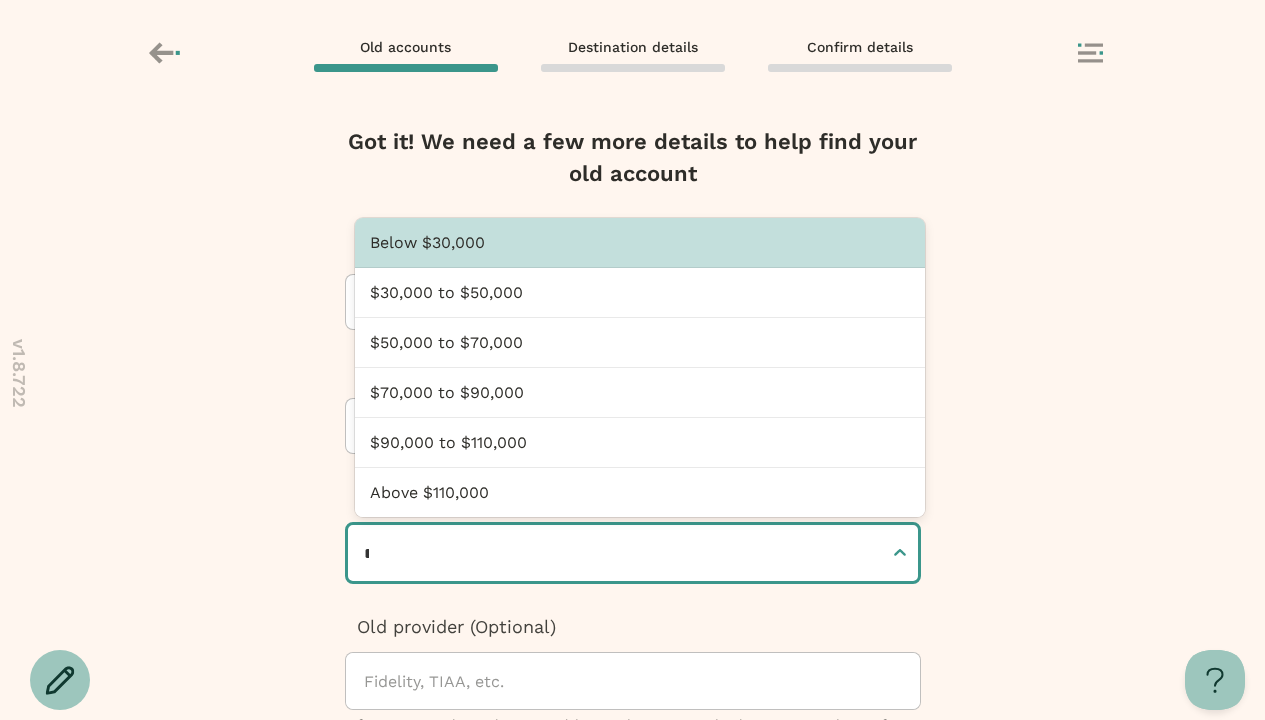 type on "**********" 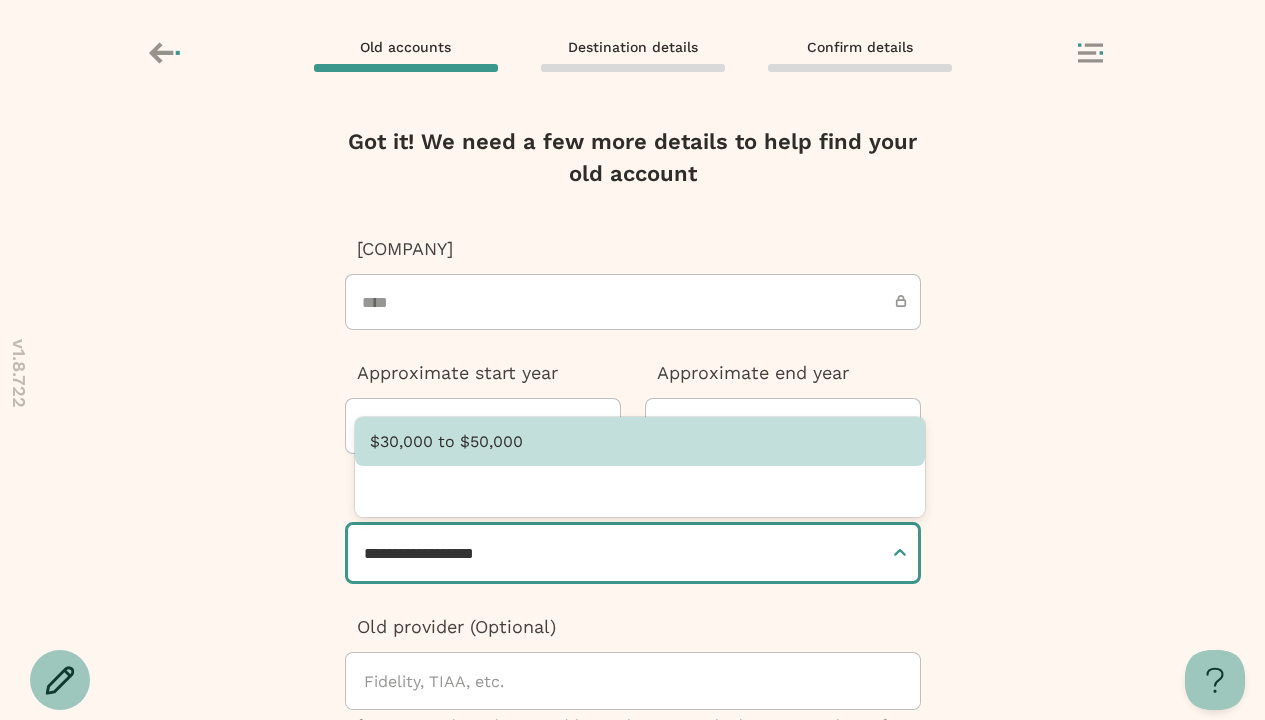 type 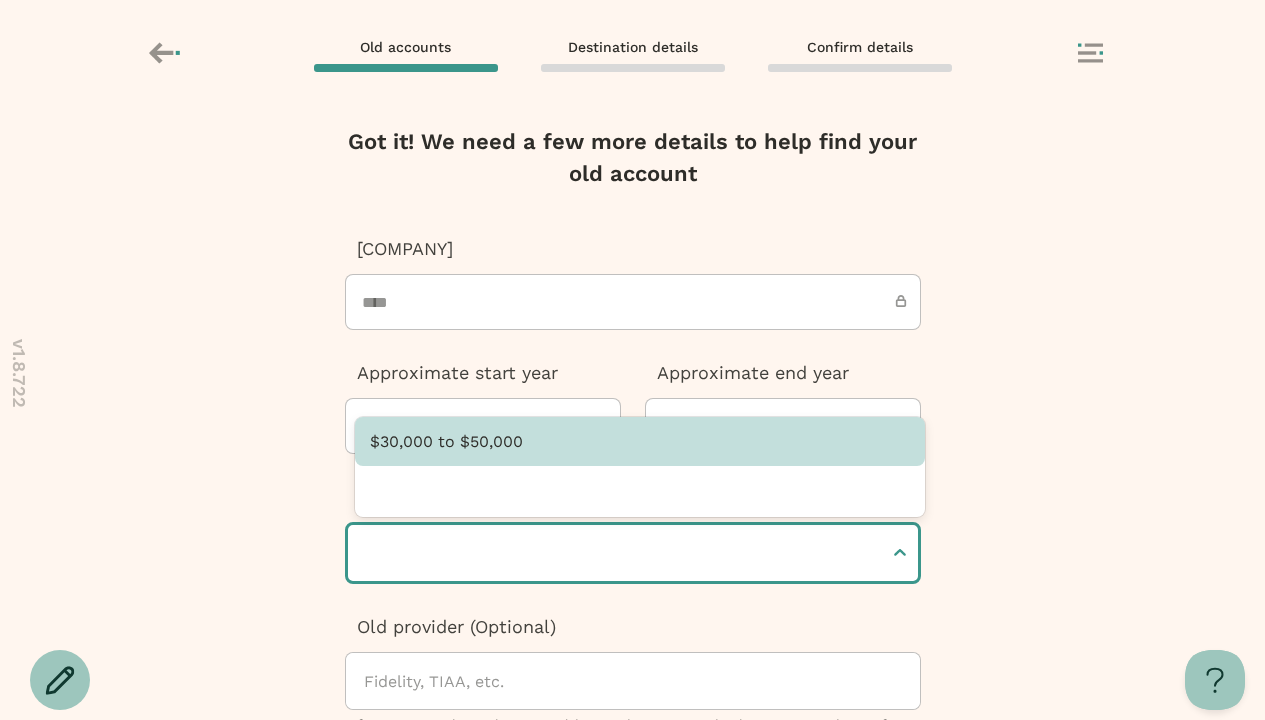 click at bounding box center [633, 990] 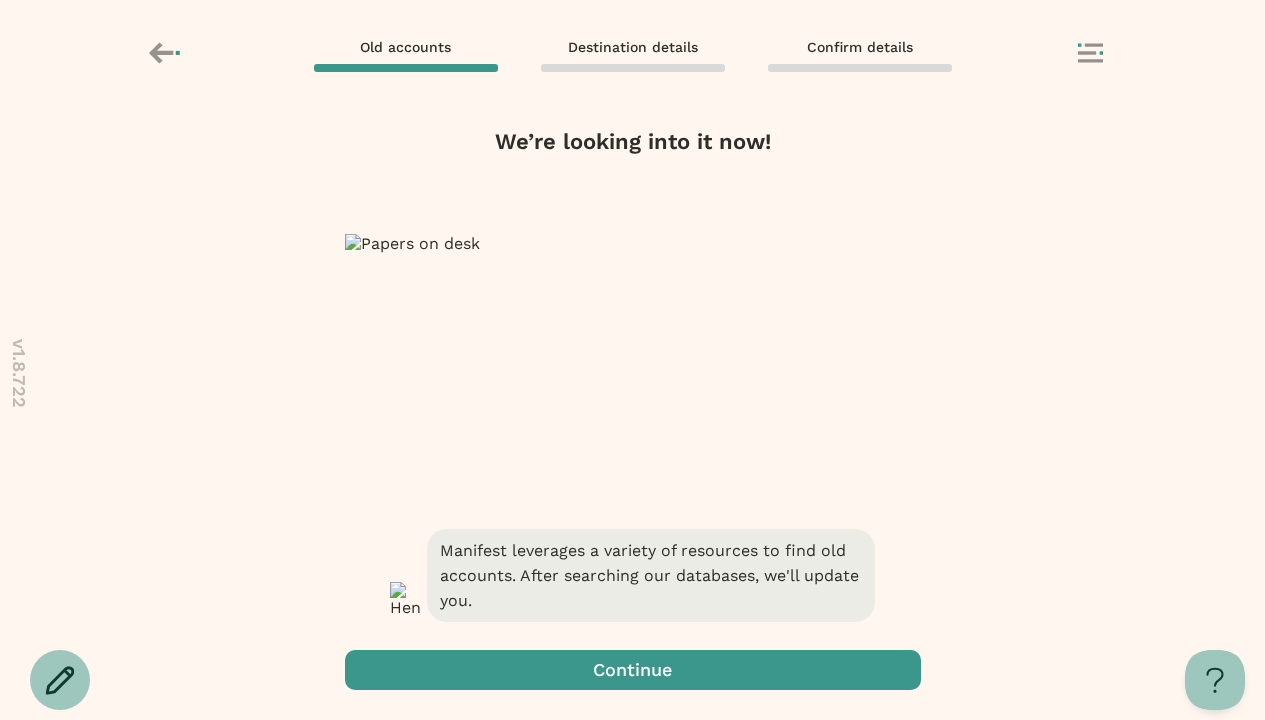 scroll, scrollTop: 0, scrollLeft: 0, axis: both 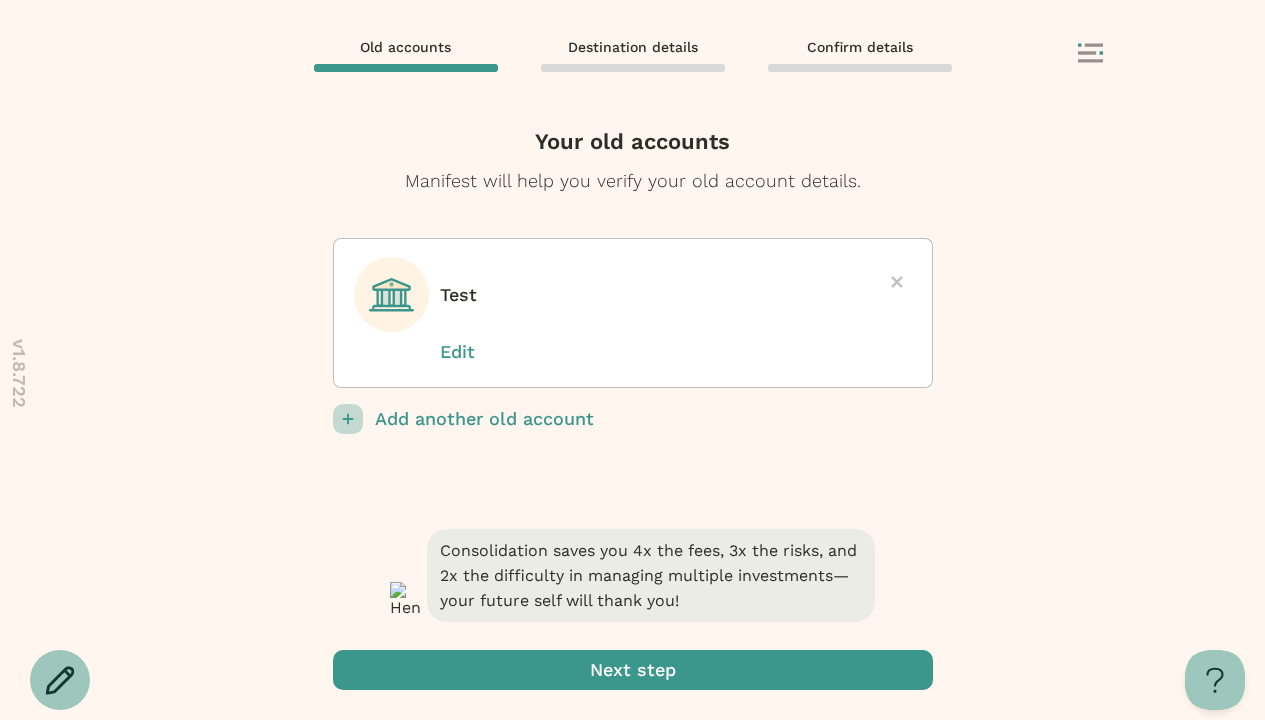 click at bounding box center (633, 670) 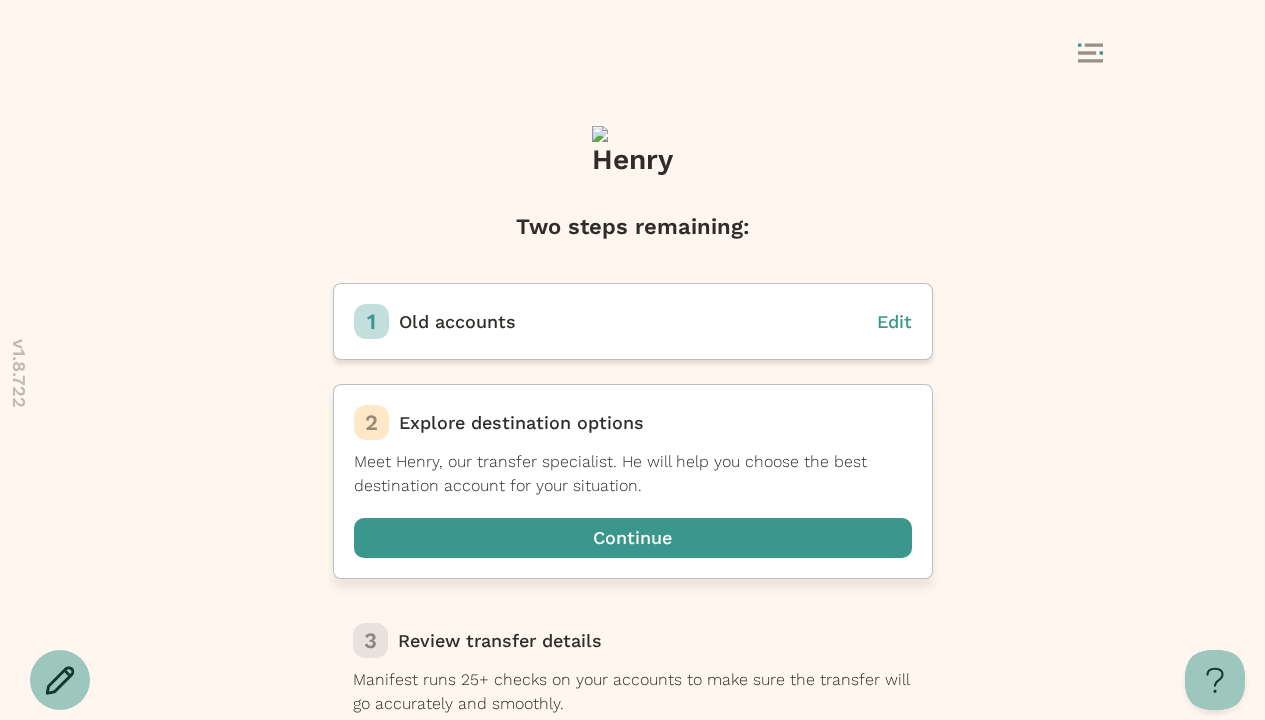 click at bounding box center [633, 538] 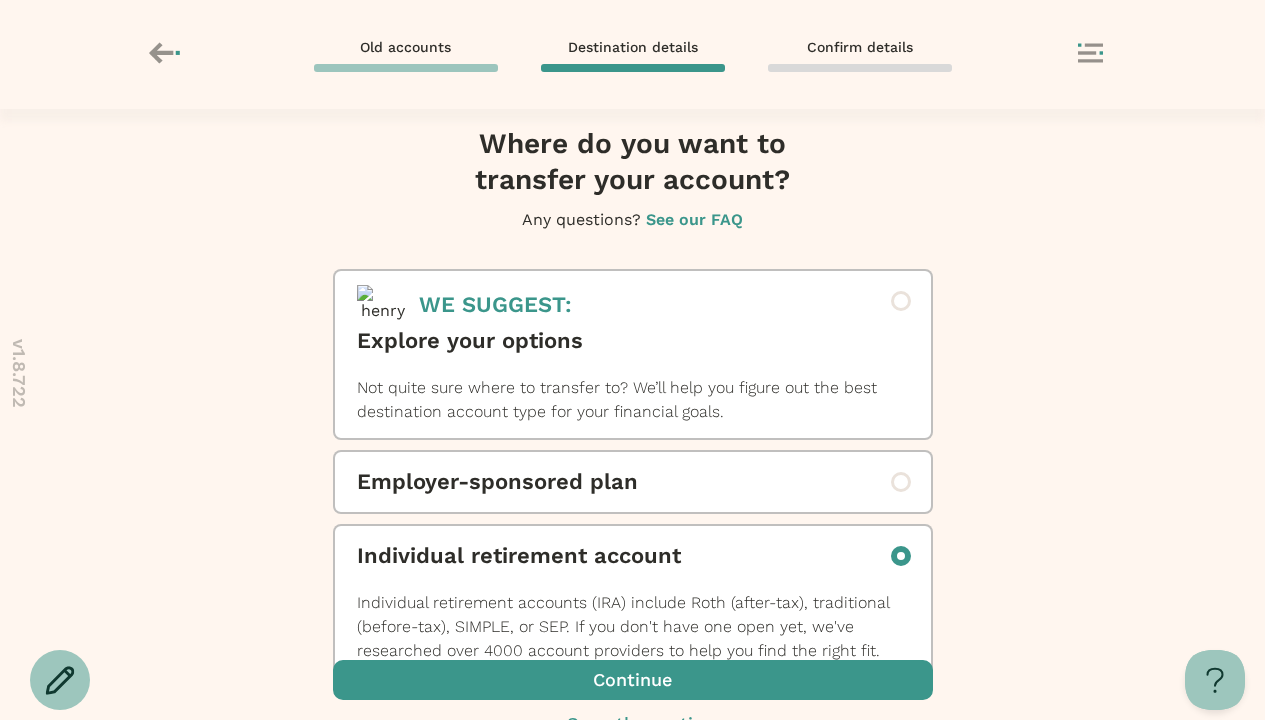 click at bounding box center (633, 680) 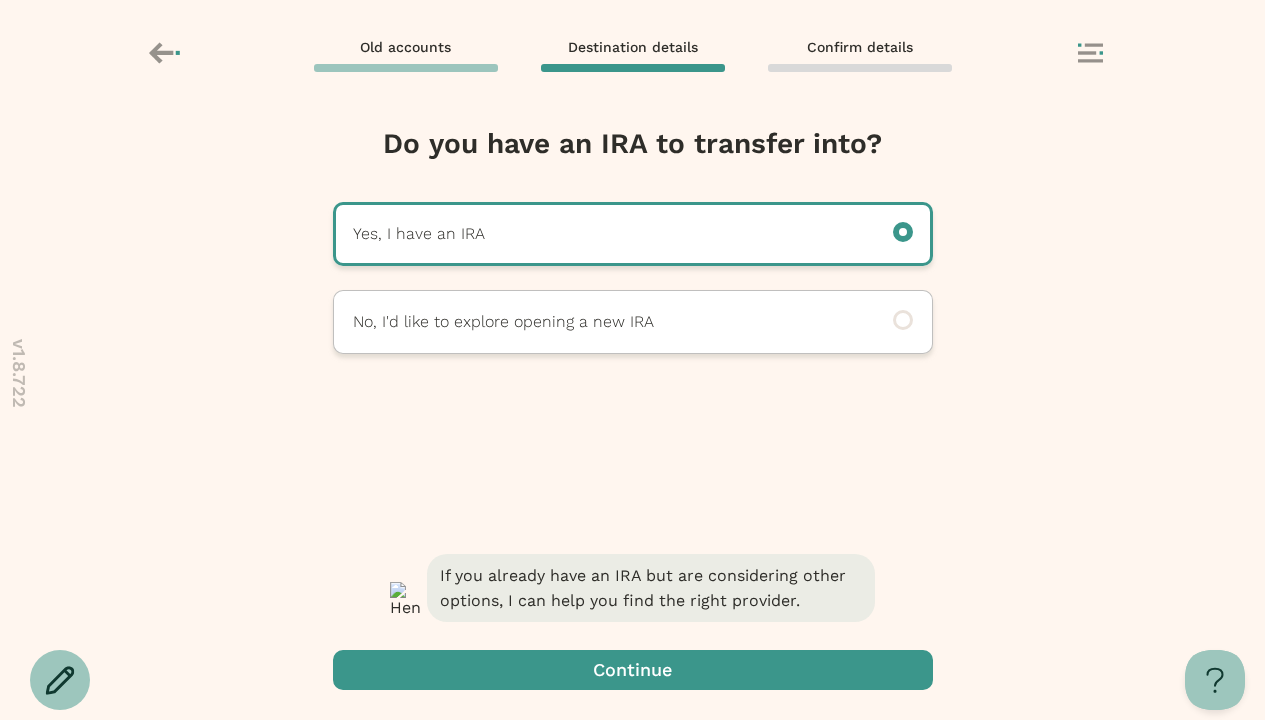 click at bounding box center (633, 670) 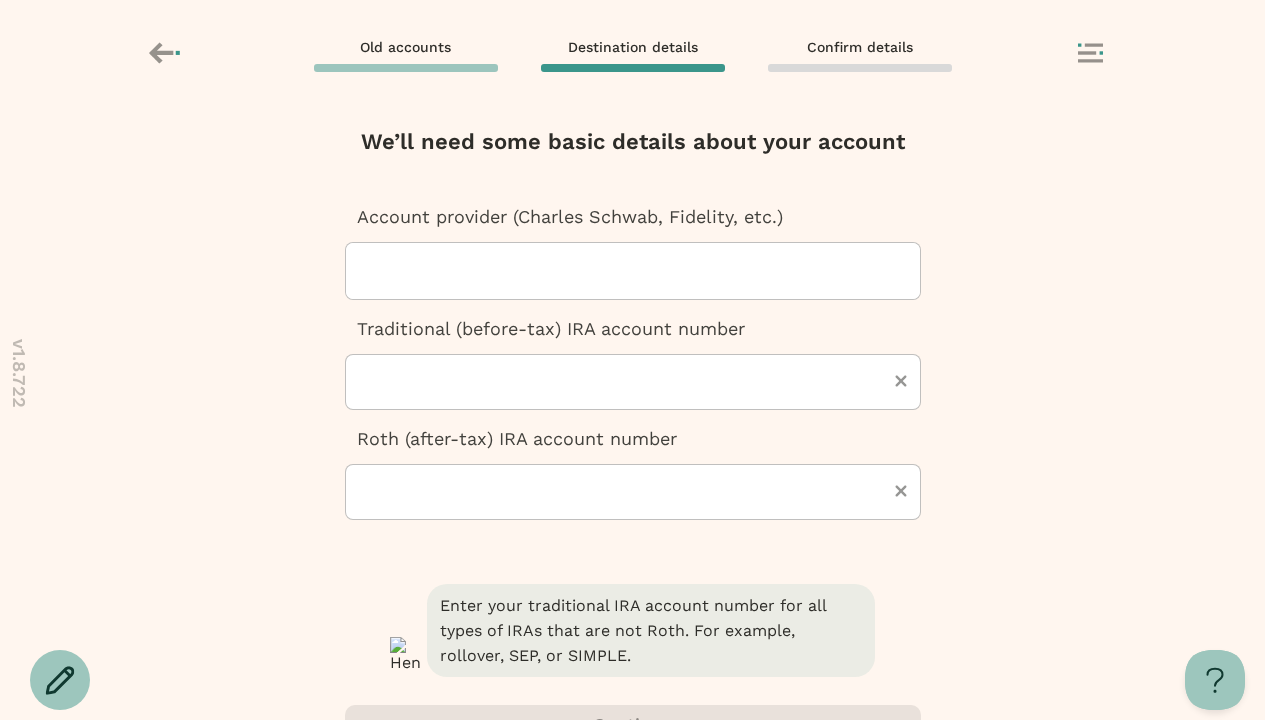 click at bounding box center (641, 271) 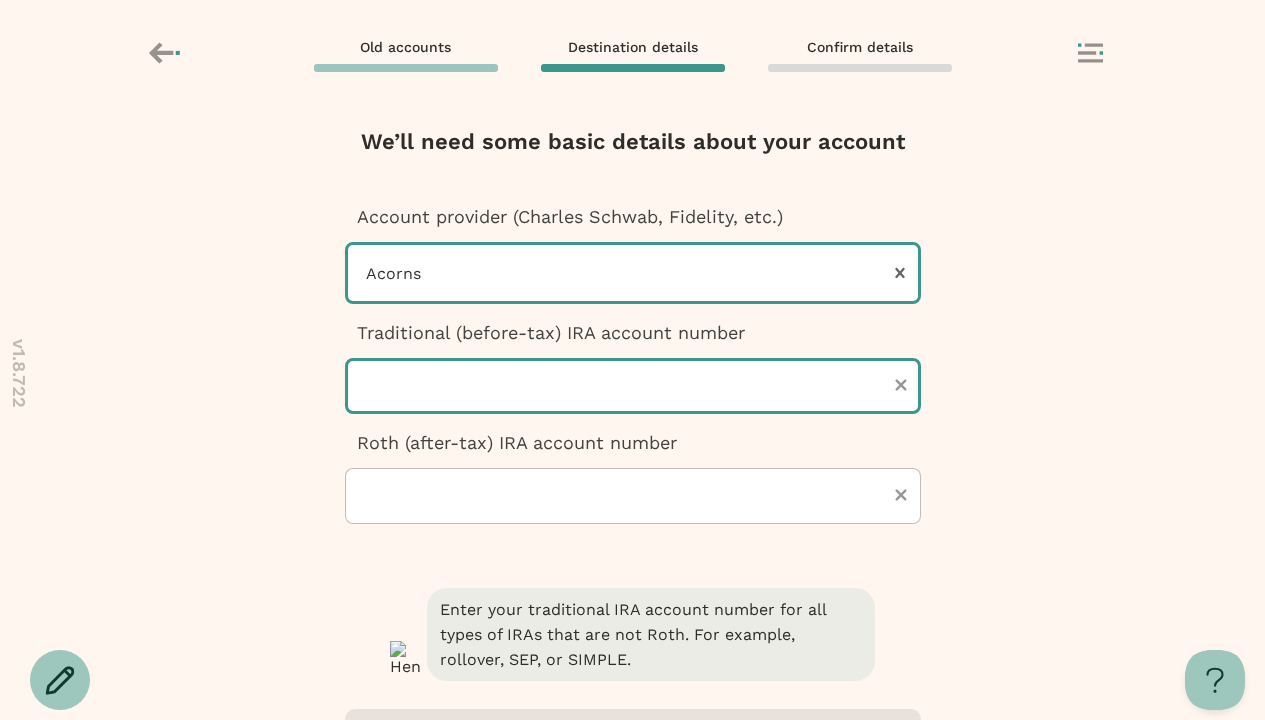 click at bounding box center (633, 386) 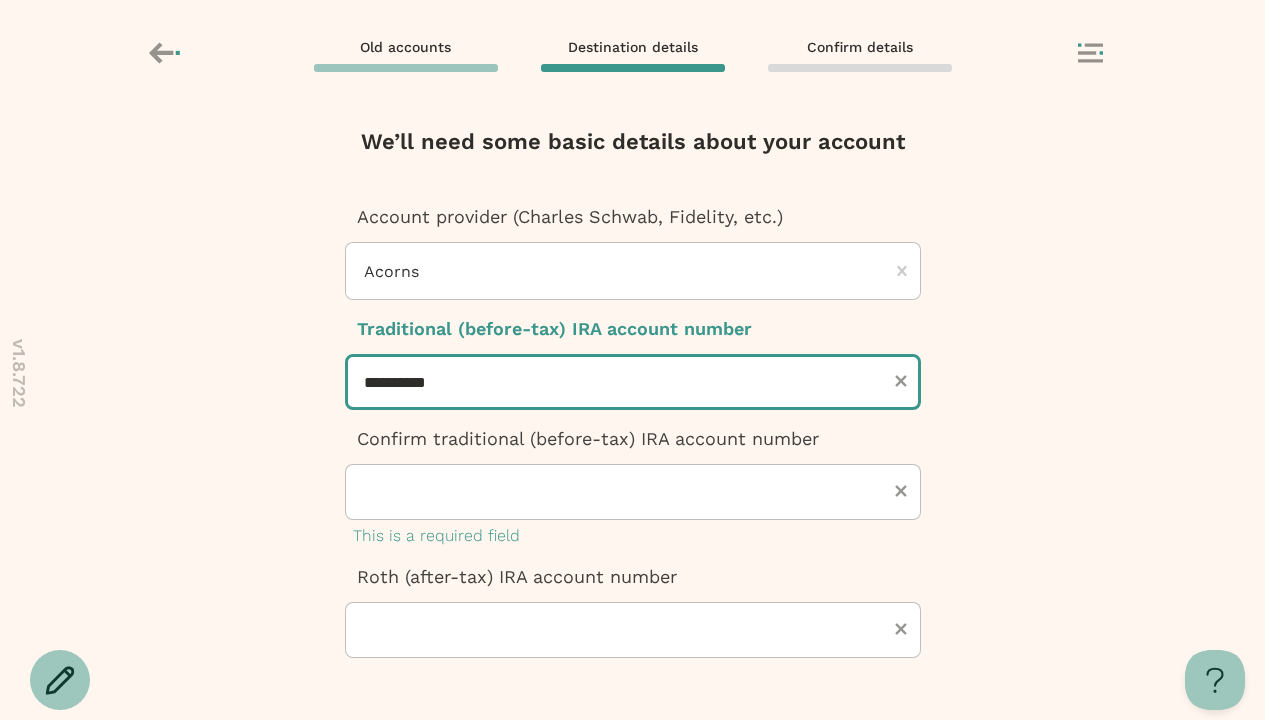 type on "**********" 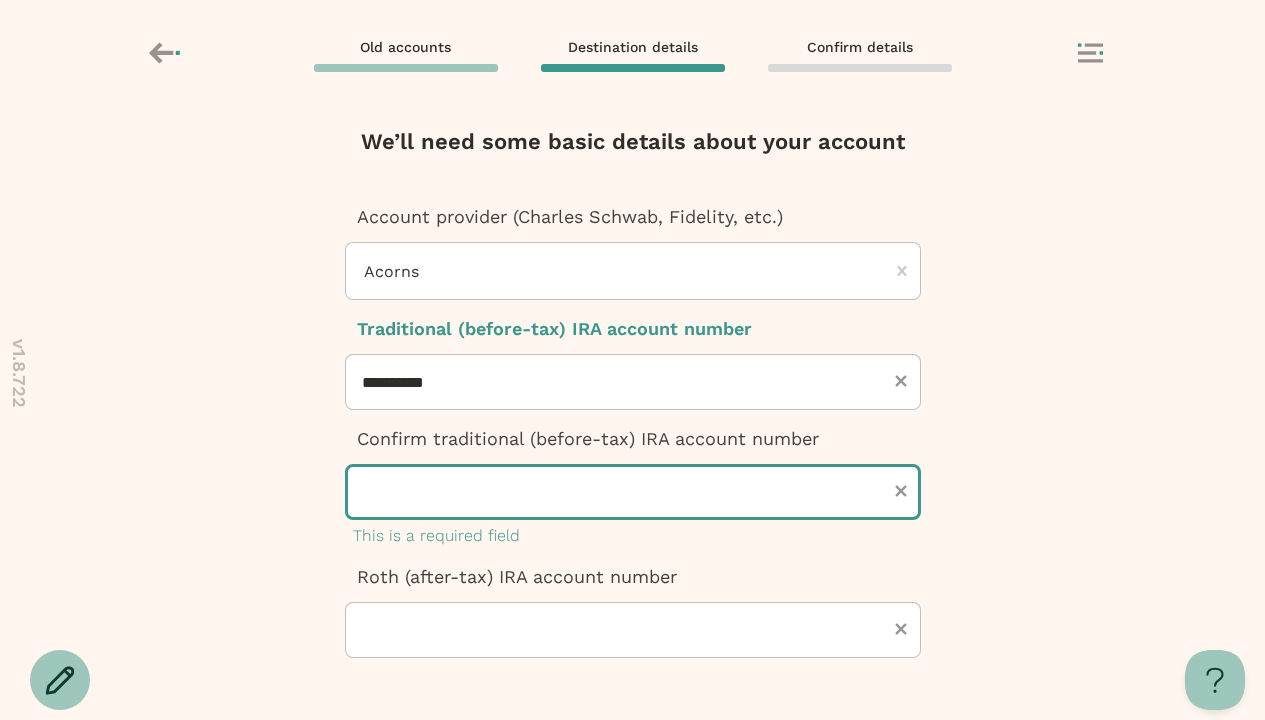 click at bounding box center [633, 492] 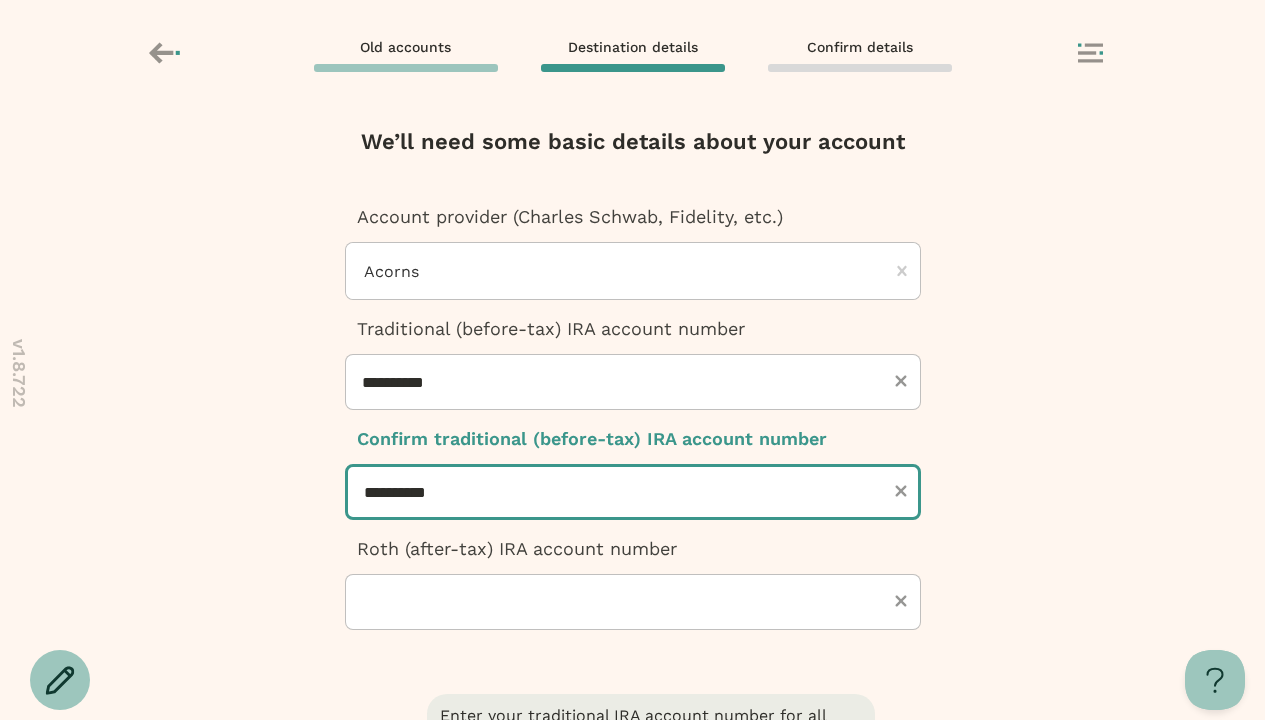 type on "**********" 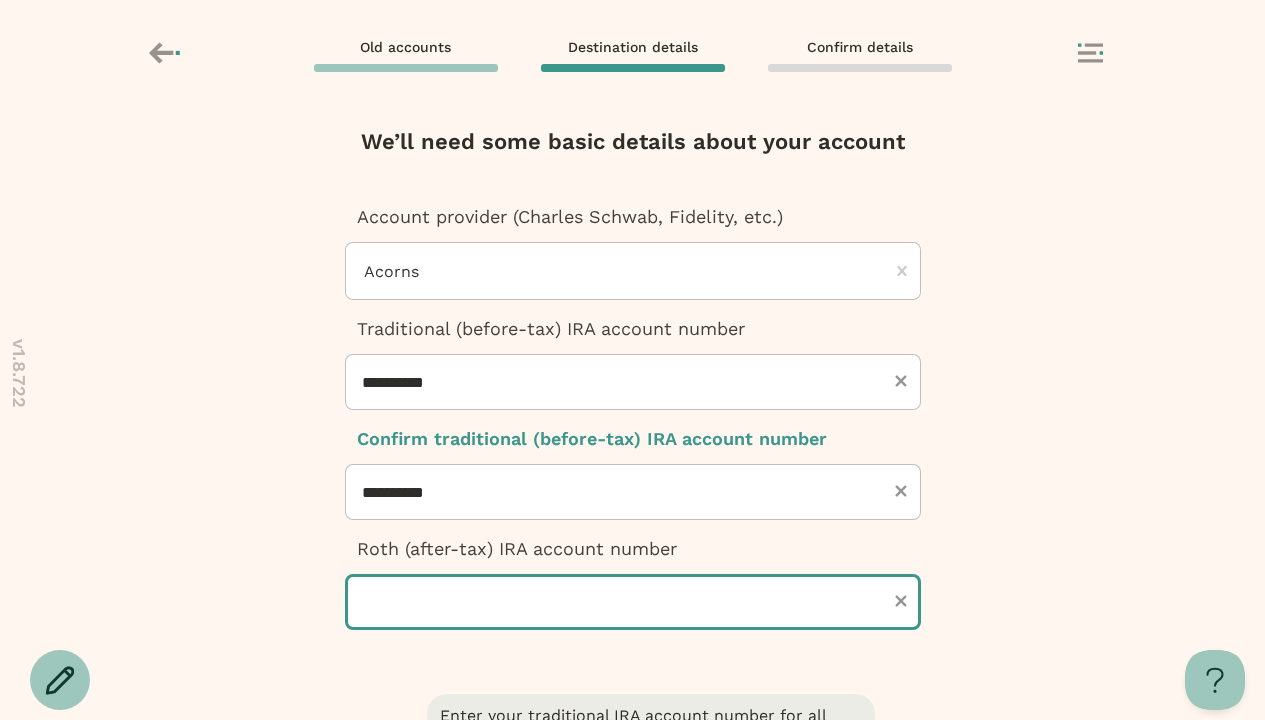 click at bounding box center [633, 602] 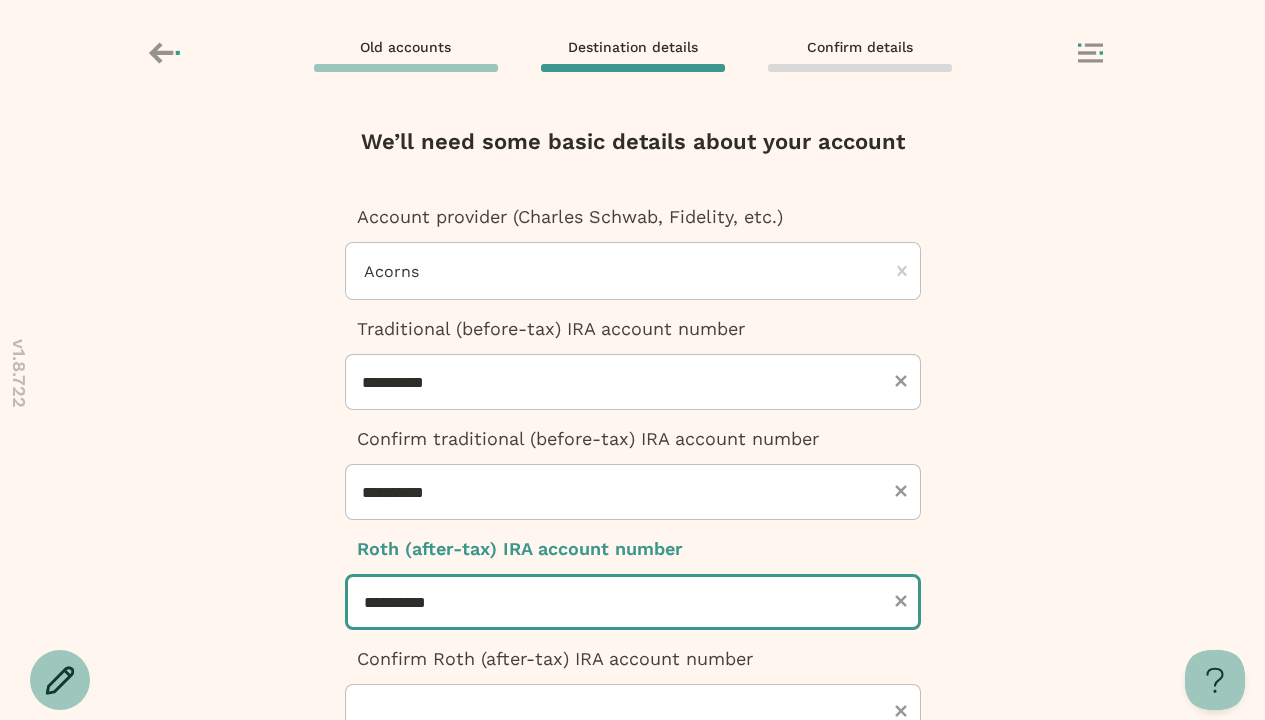 type on "**********" 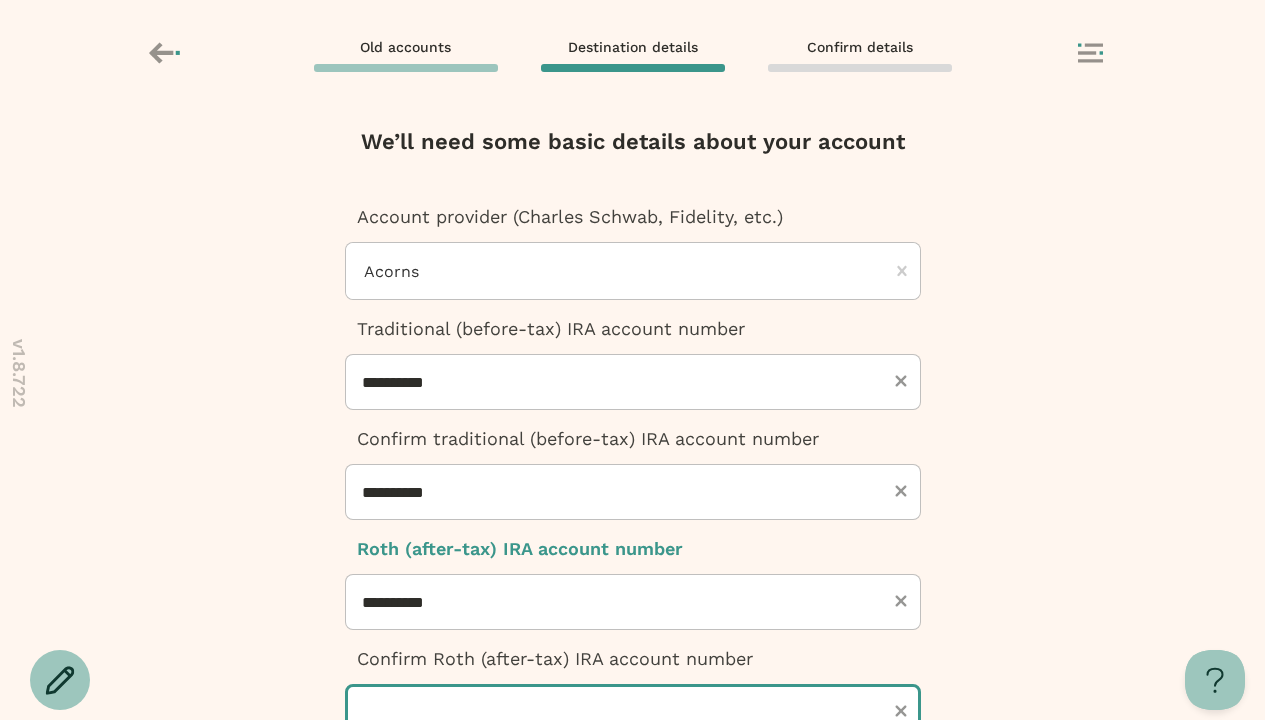 click at bounding box center [633, 712] 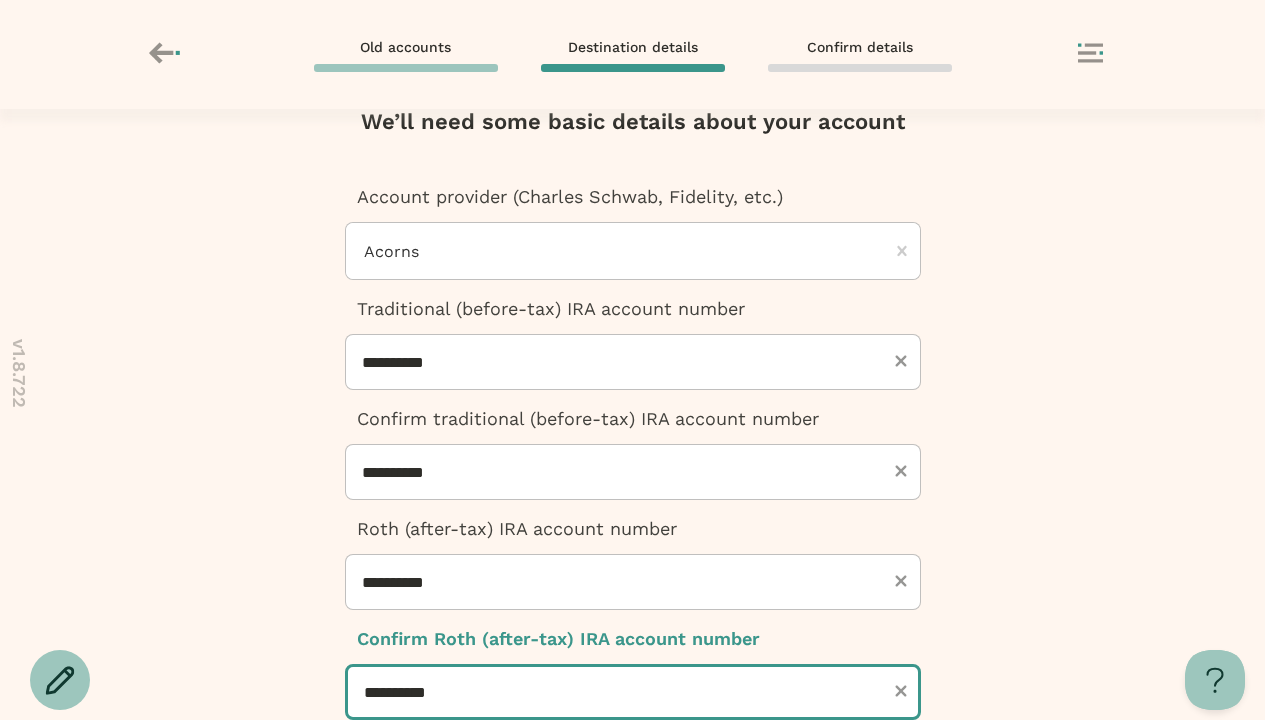 type on "**********" 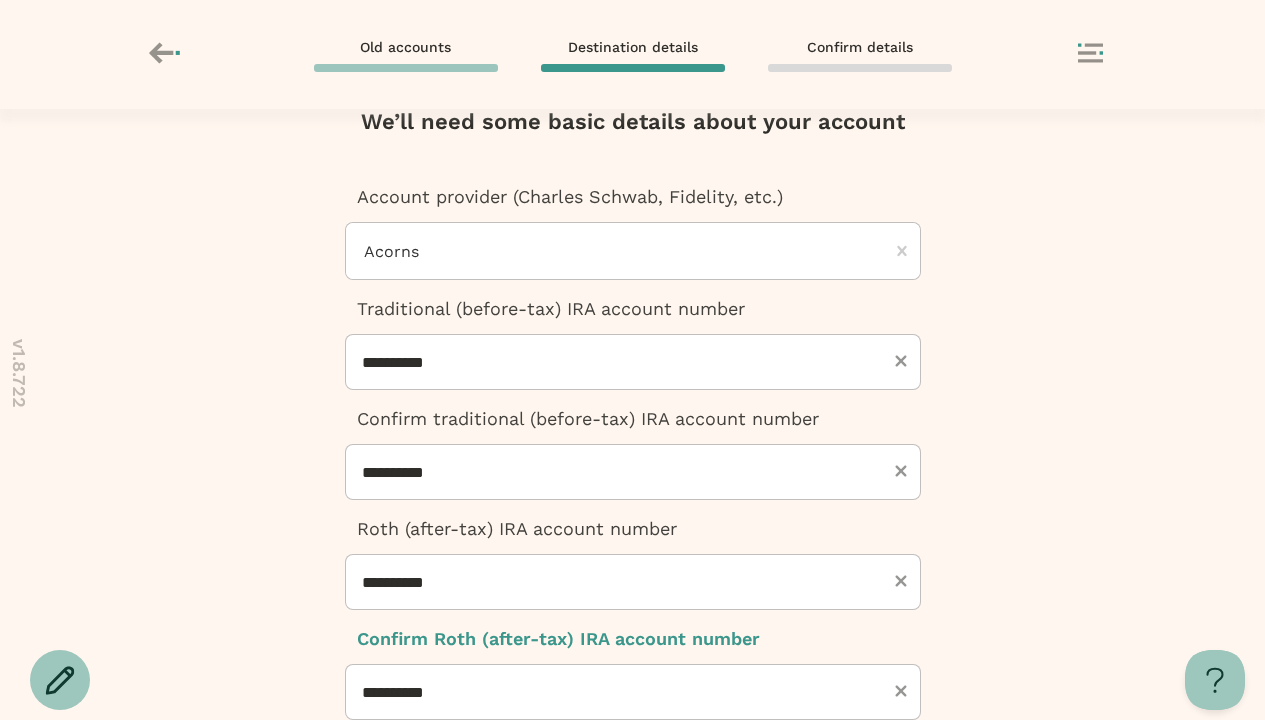 click at bounding box center [633, 925] 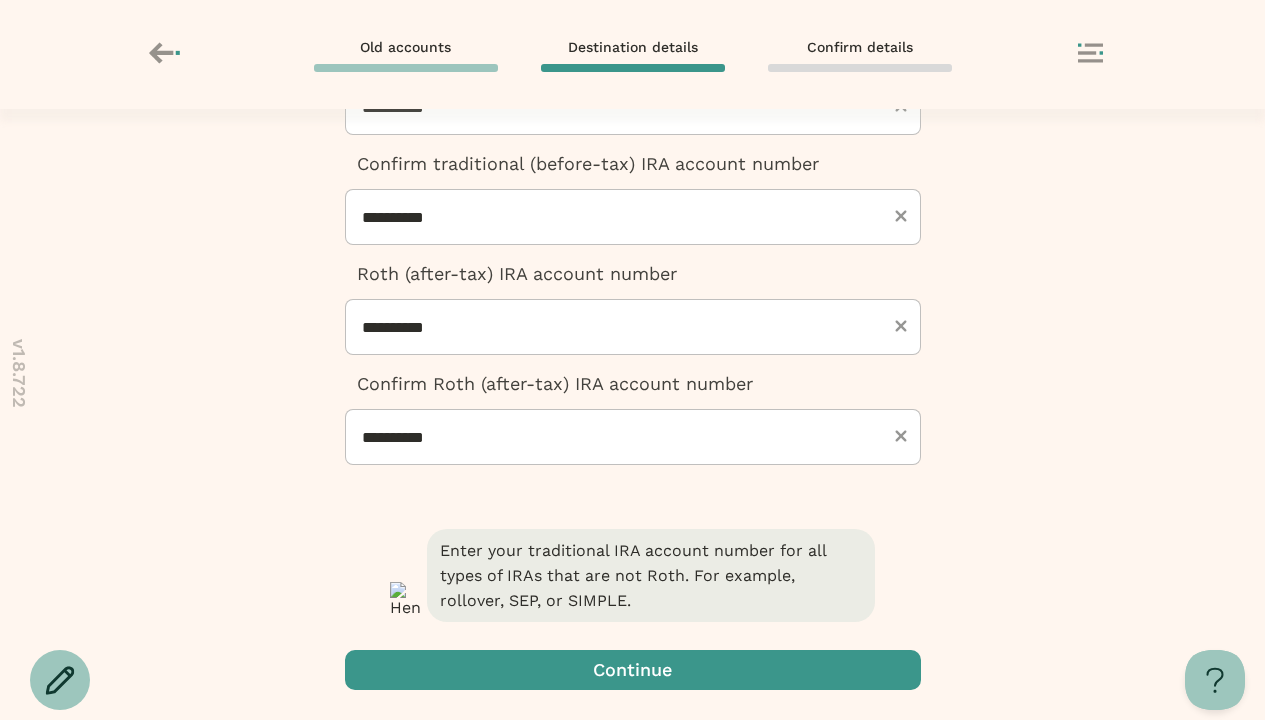 scroll, scrollTop: 0, scrollLeft: 0, axis: both 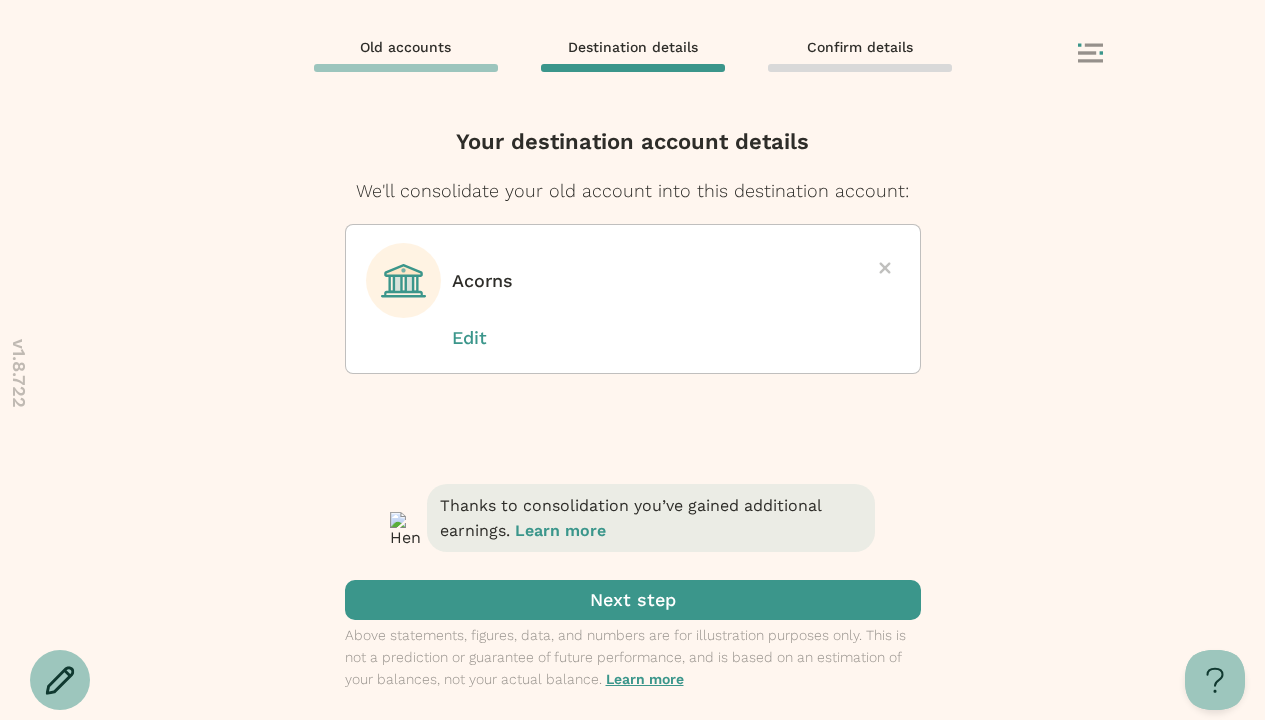 click at bounding box center (633, 600) 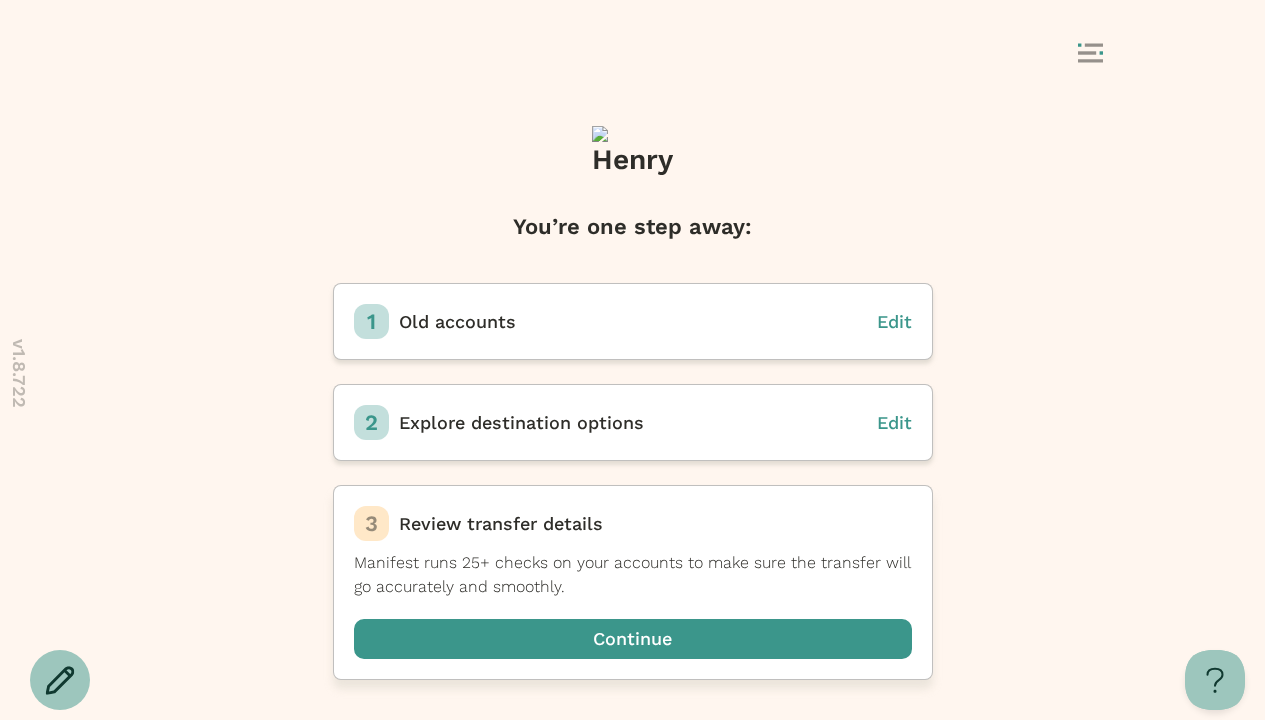 click at bounding box center (633, 639) 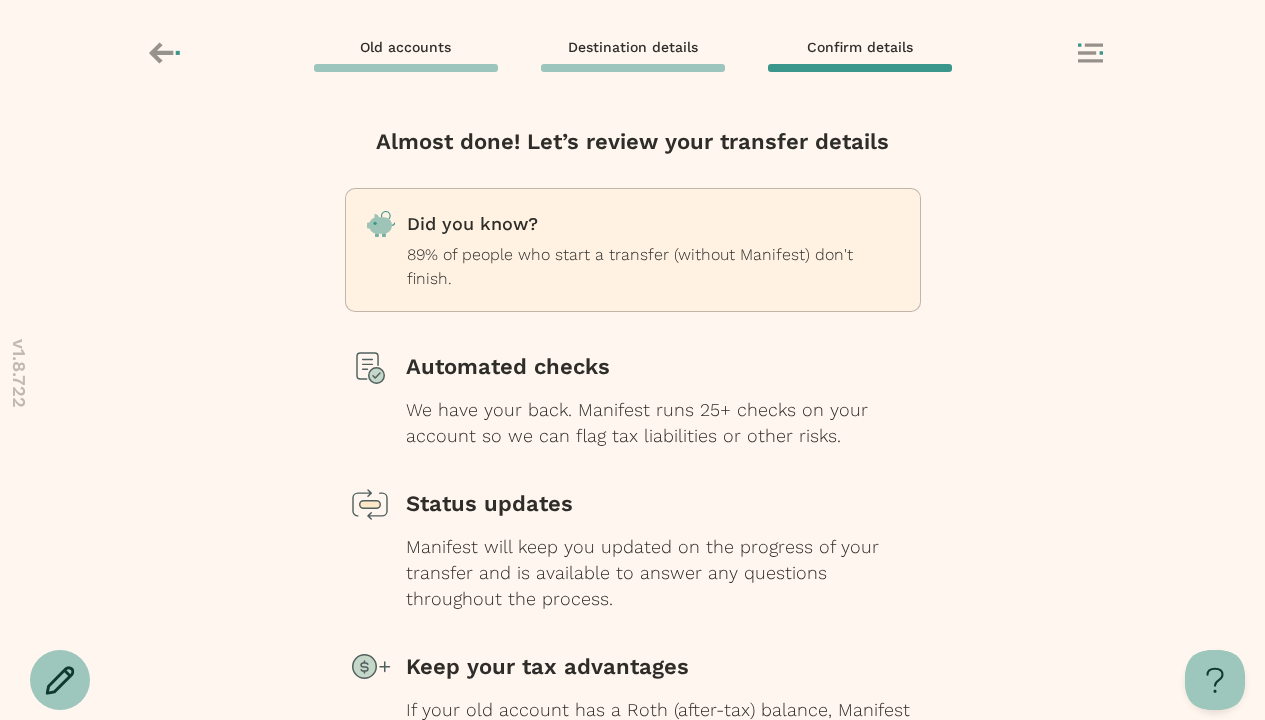 click at bounding box center [633, 799] 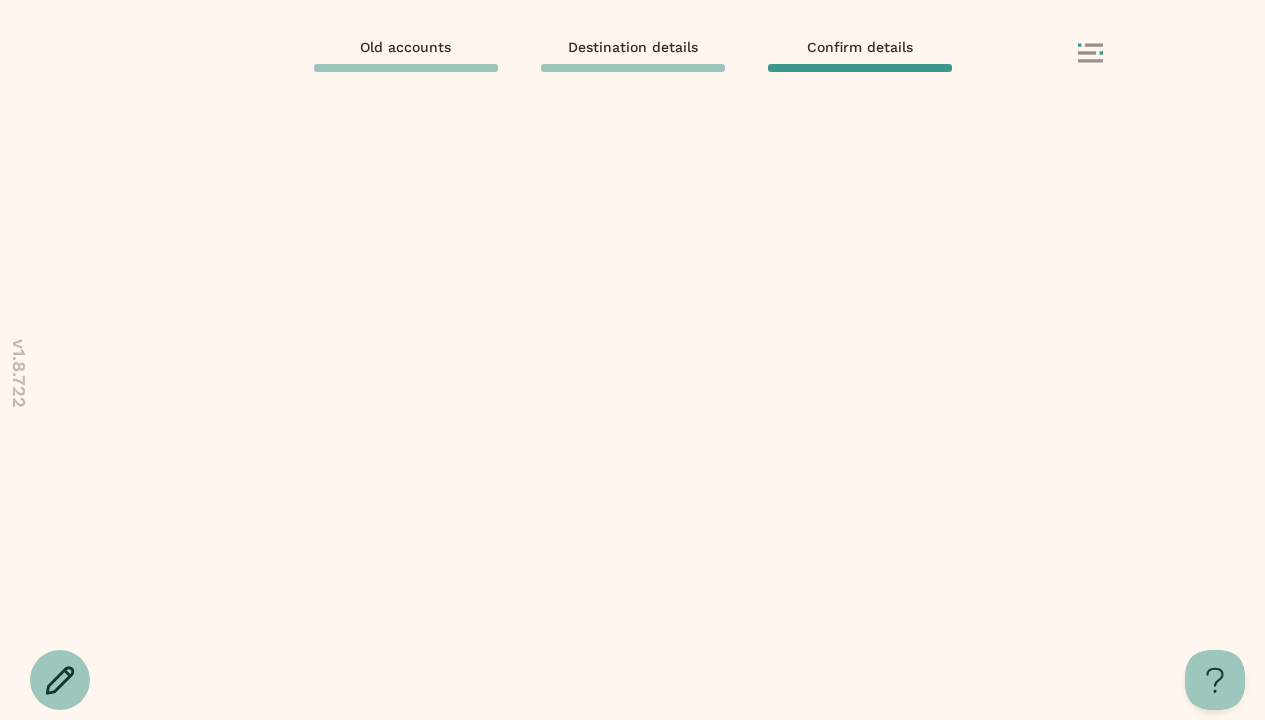scroll, scrollTop: 0, scrollLeft: 0, axis: both 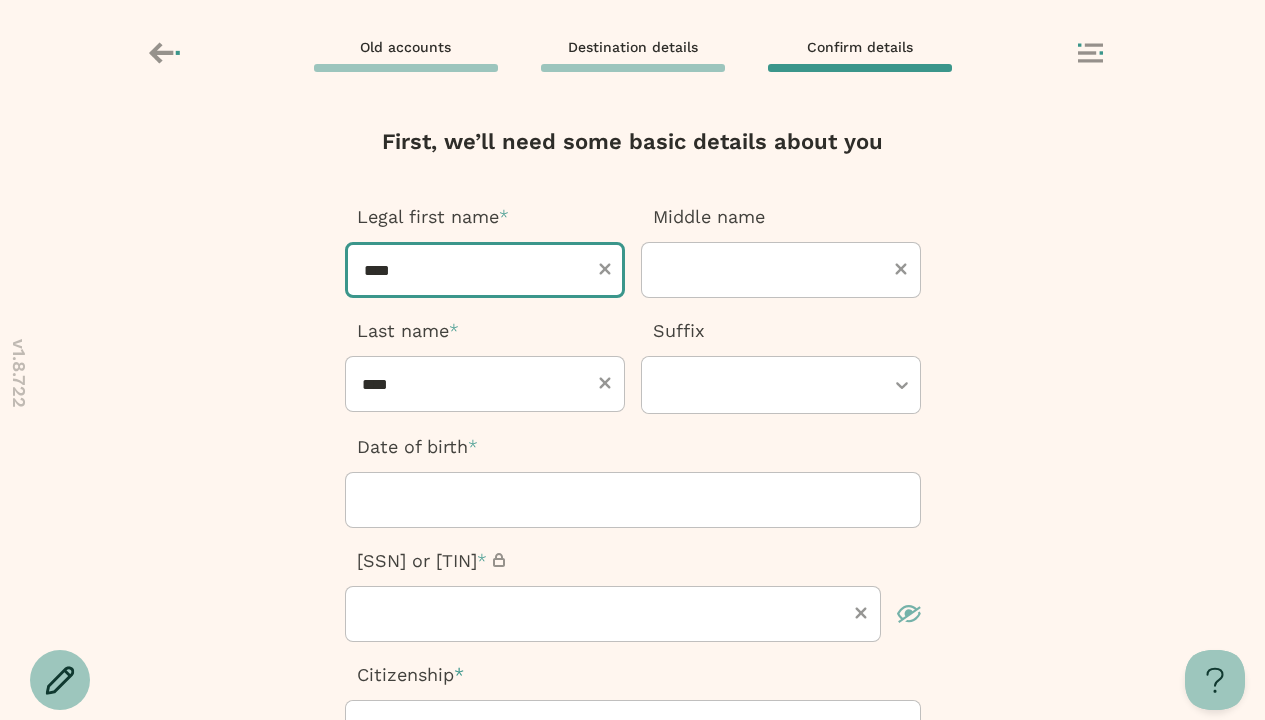 click on "****" at bounding box center [485, 270] 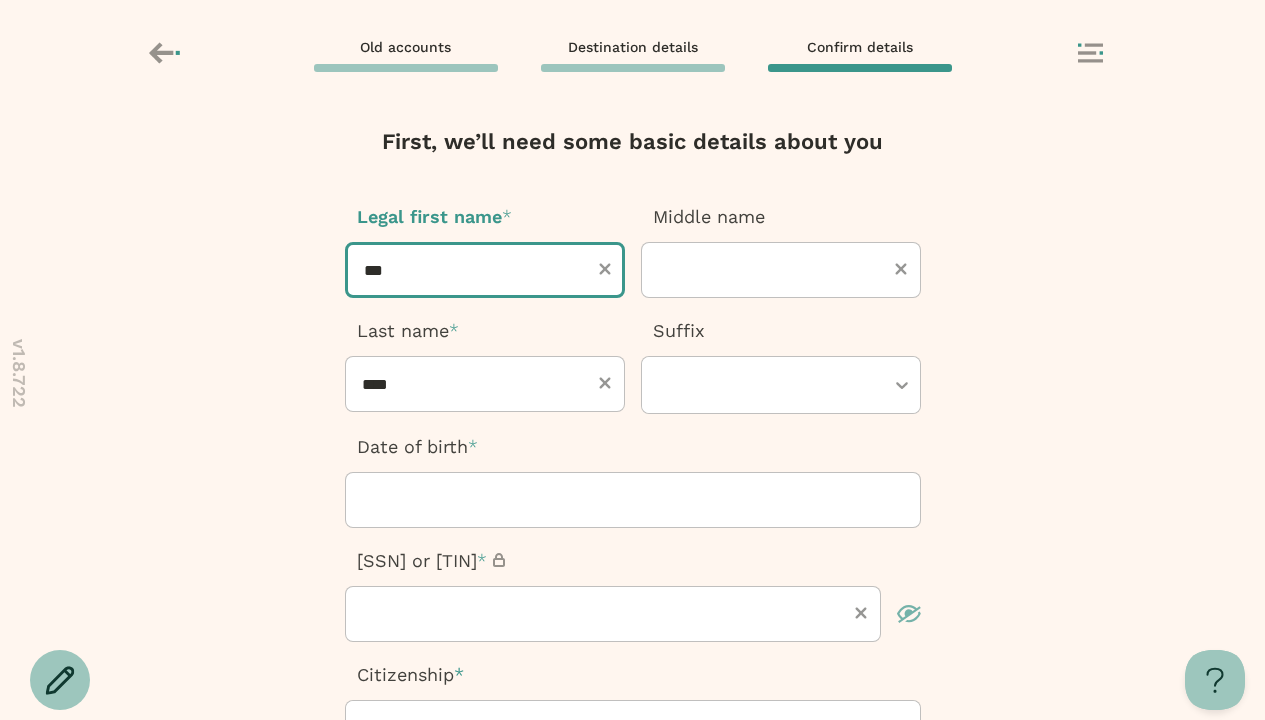 type on "****" 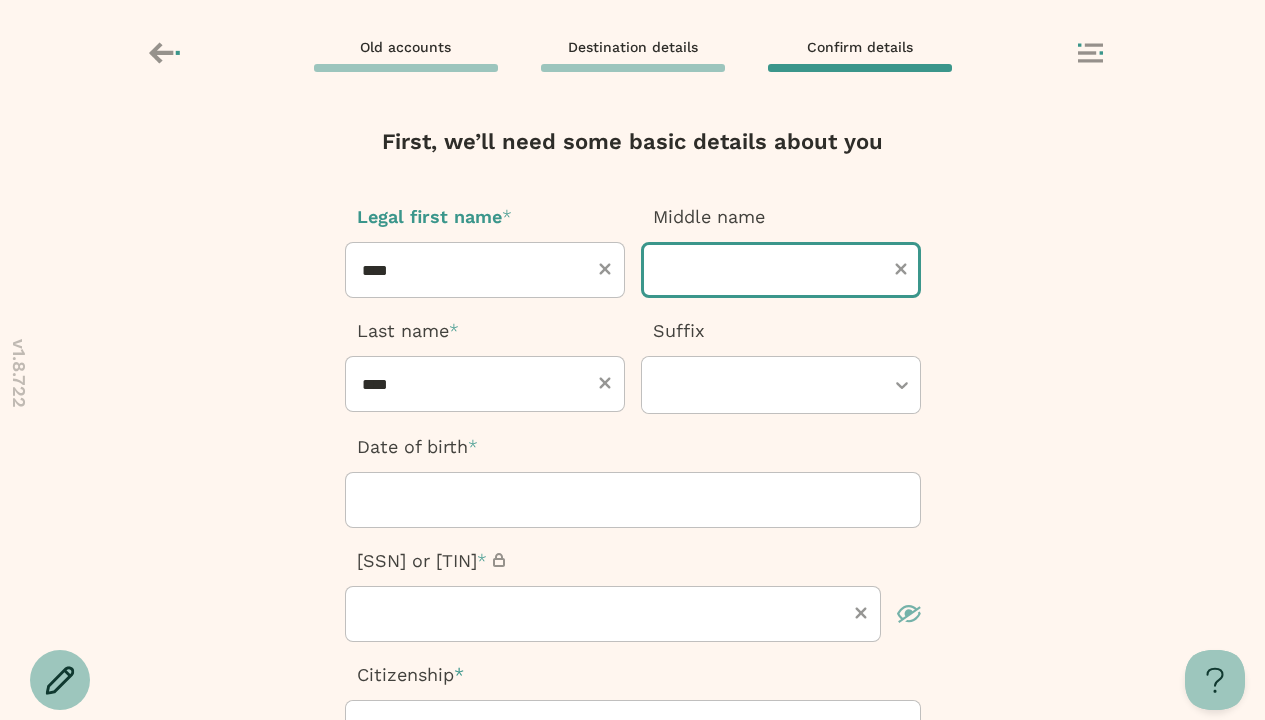 click at bounding box center (781, 270) 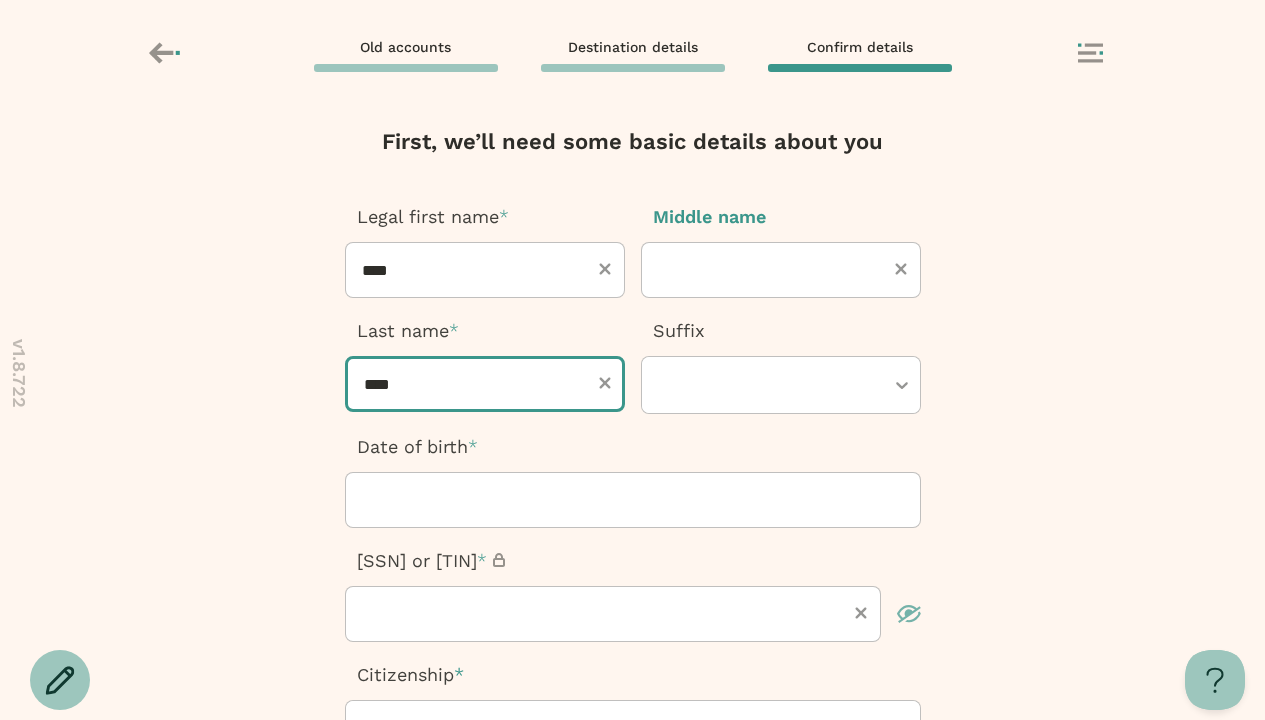 click on "****" at bounding box center (485, 384) 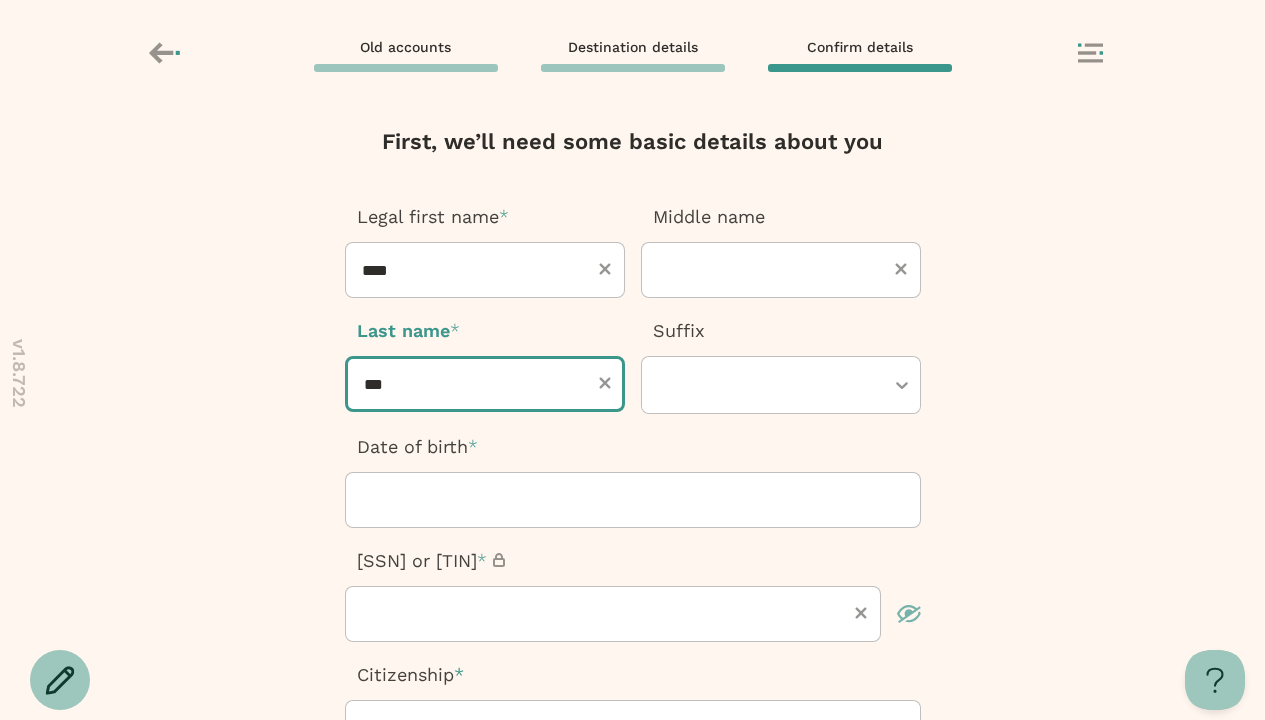 type on "****" 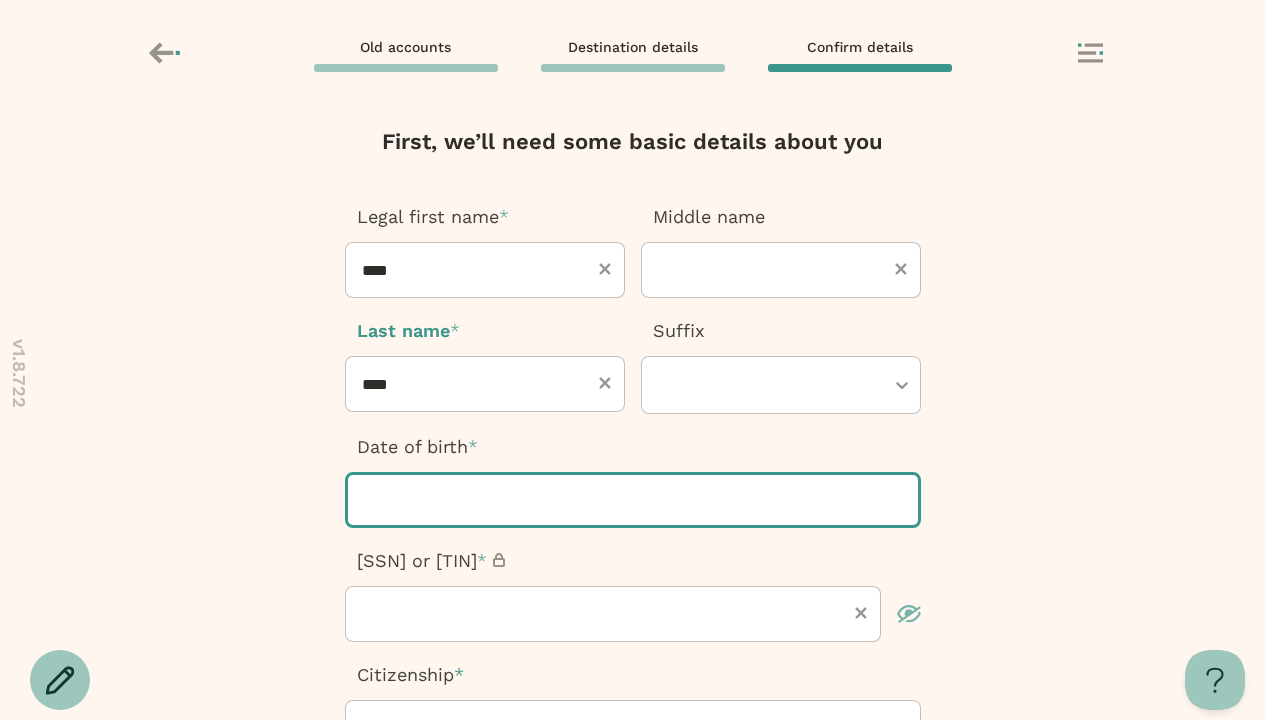 click at bounding box center (633, 500) 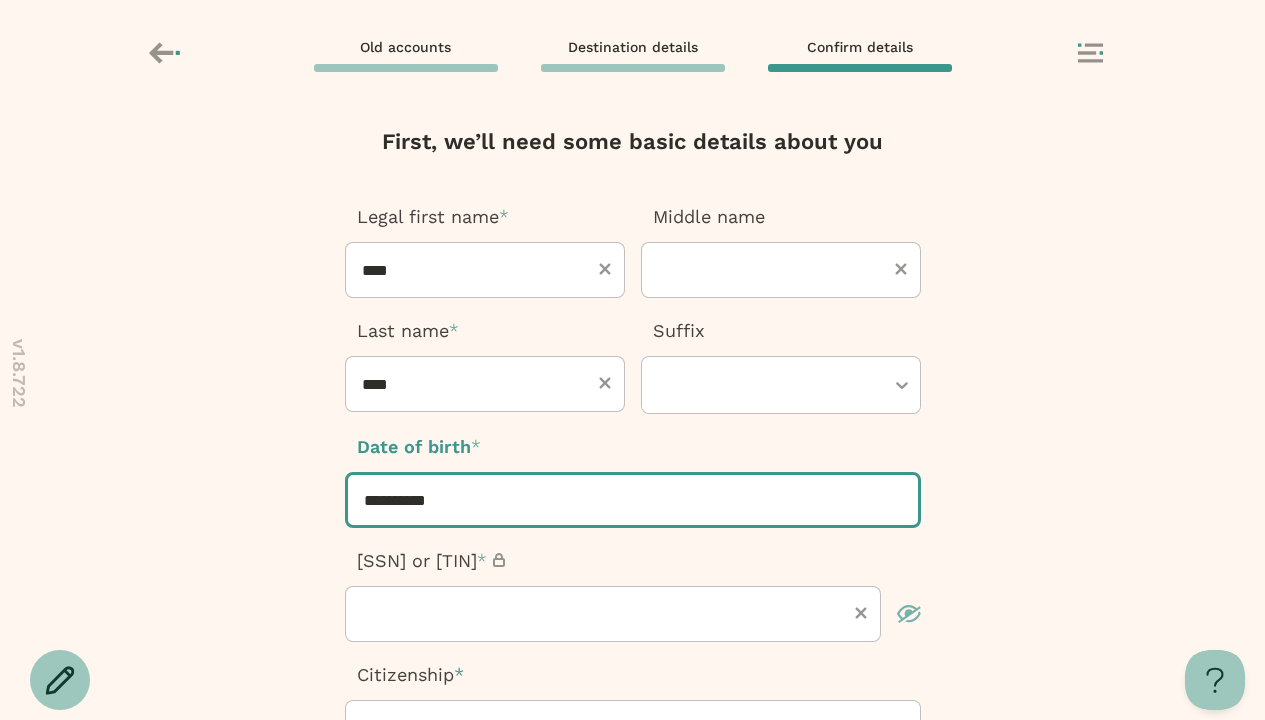 type on "**********" 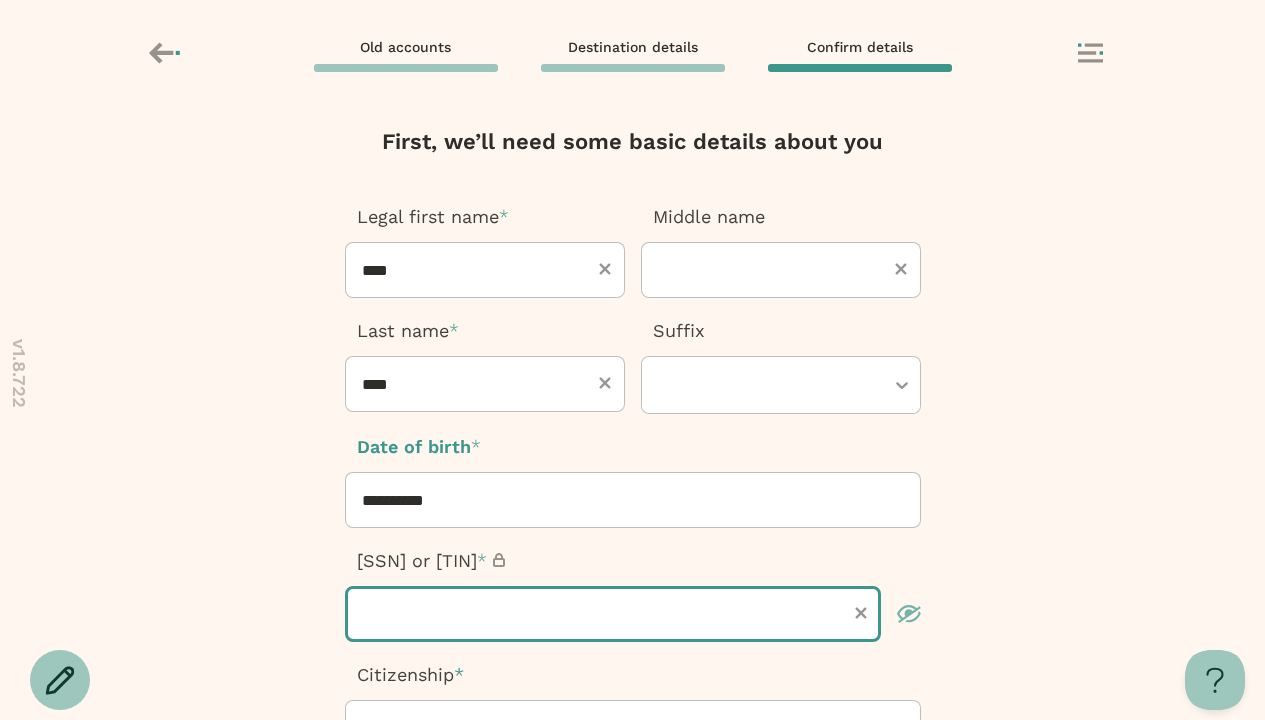 click at bounding box center [613, 614] 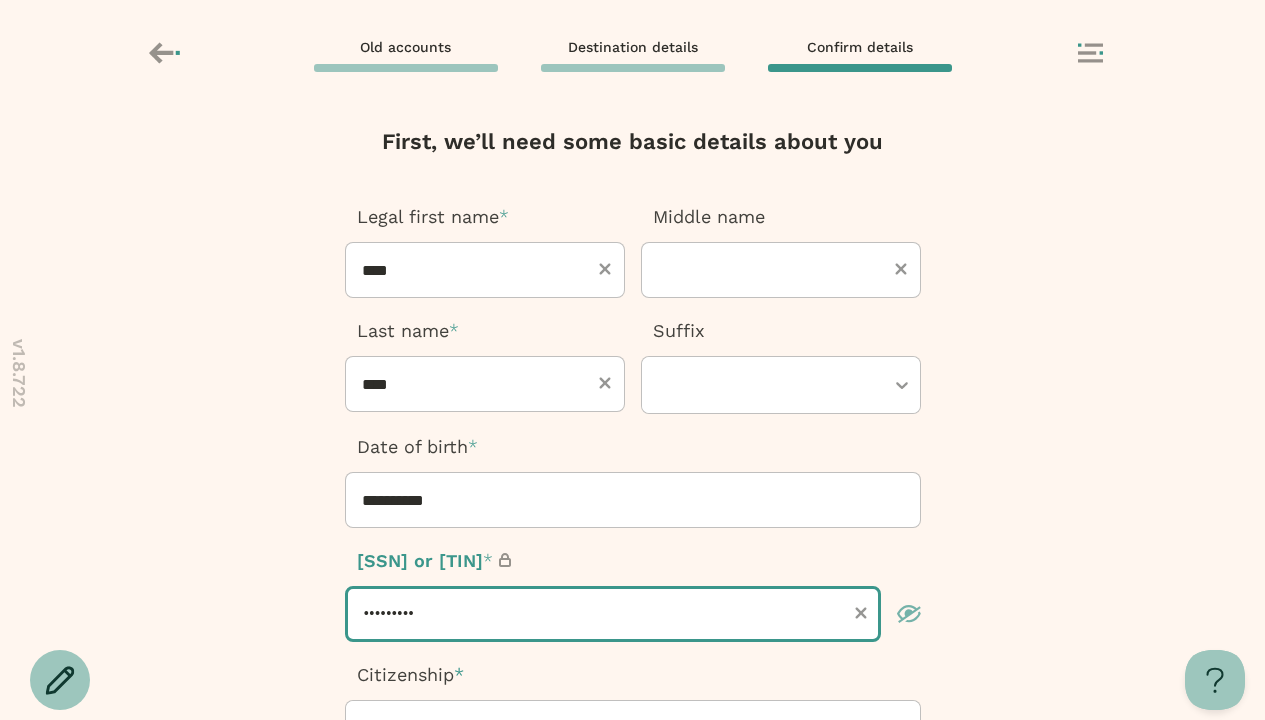 type on "*********" 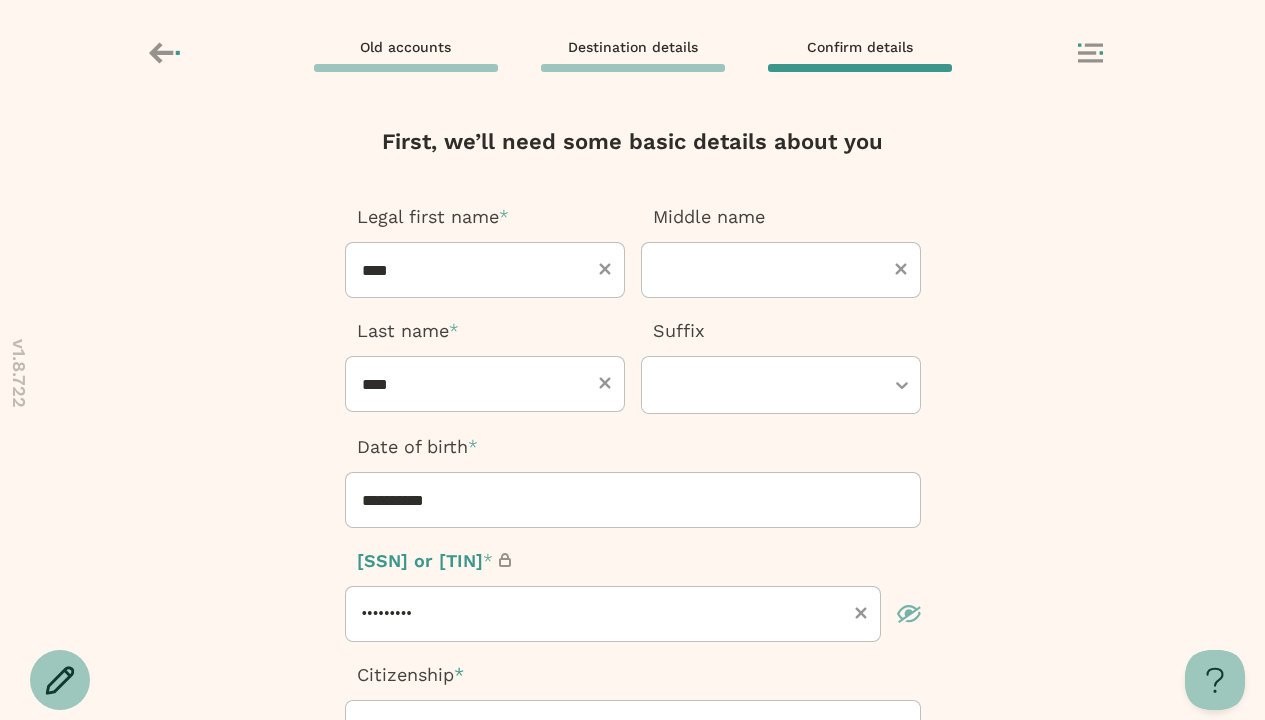 click at bounding box center (623, 729) 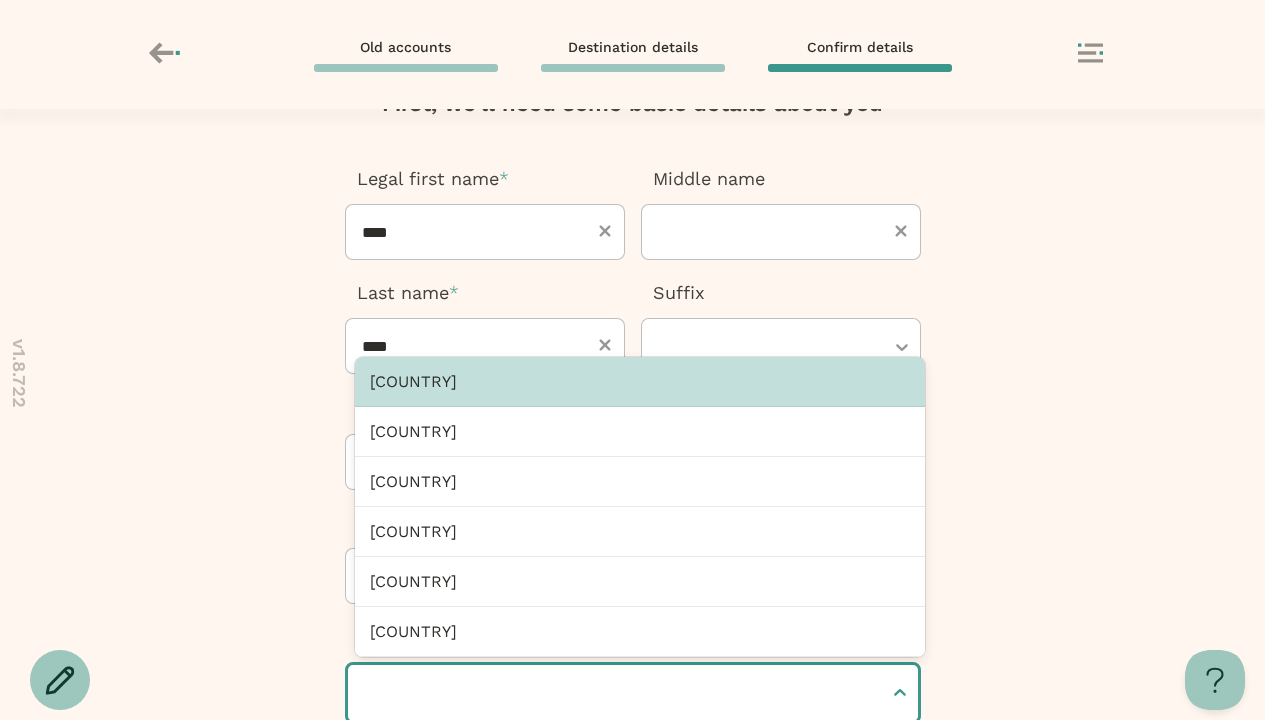 click at bounding box center (366, 693) 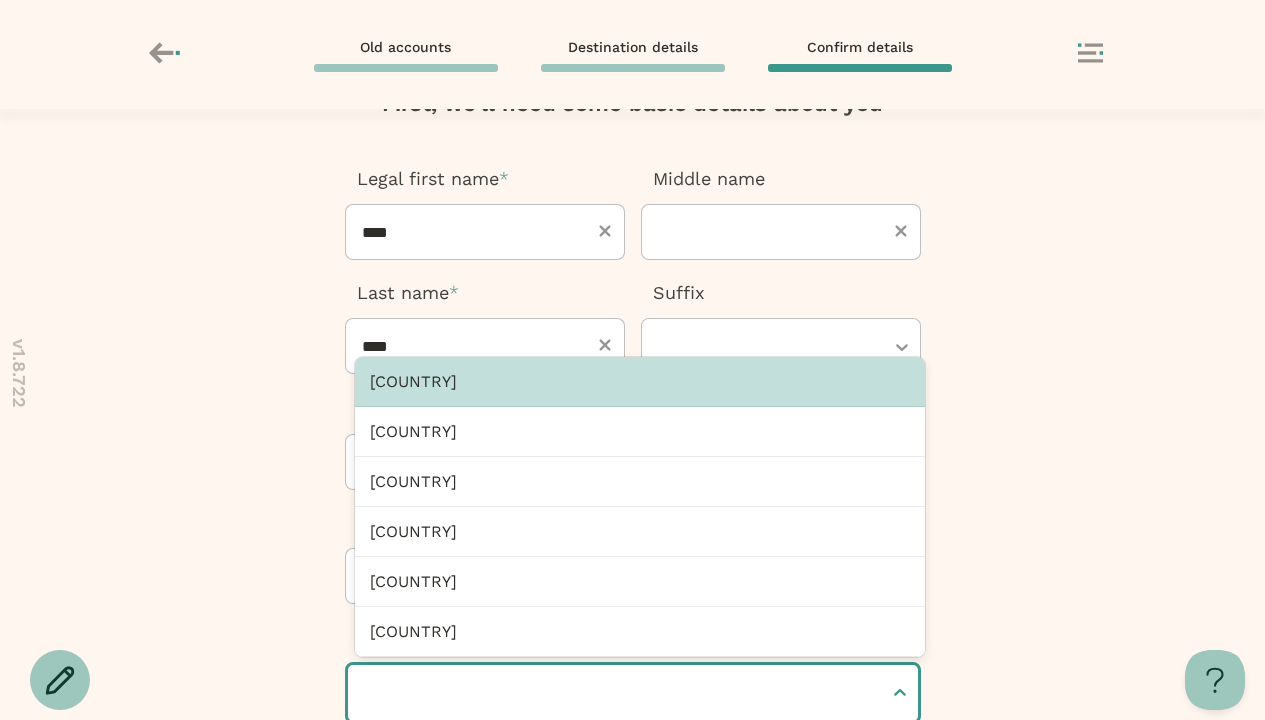 scroll, scrollTop: 39, scrollLeft: 0, axis: vertical 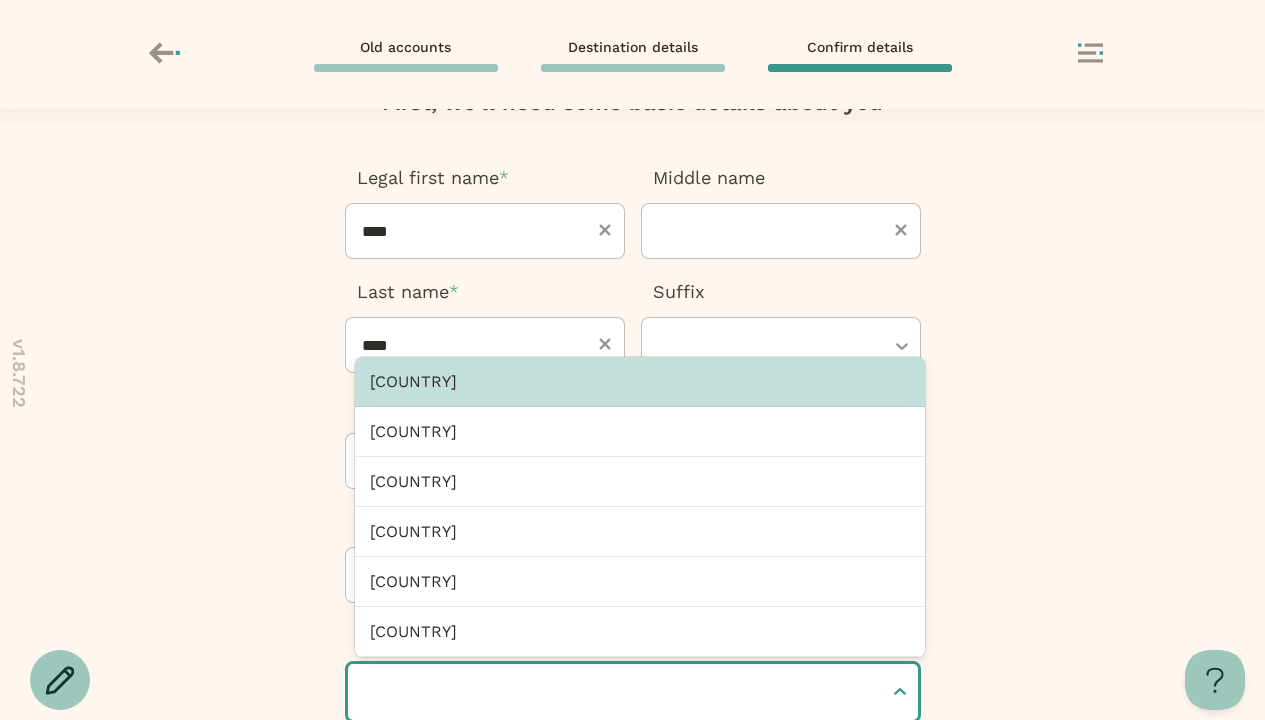 click at bounding box center [366, 692] 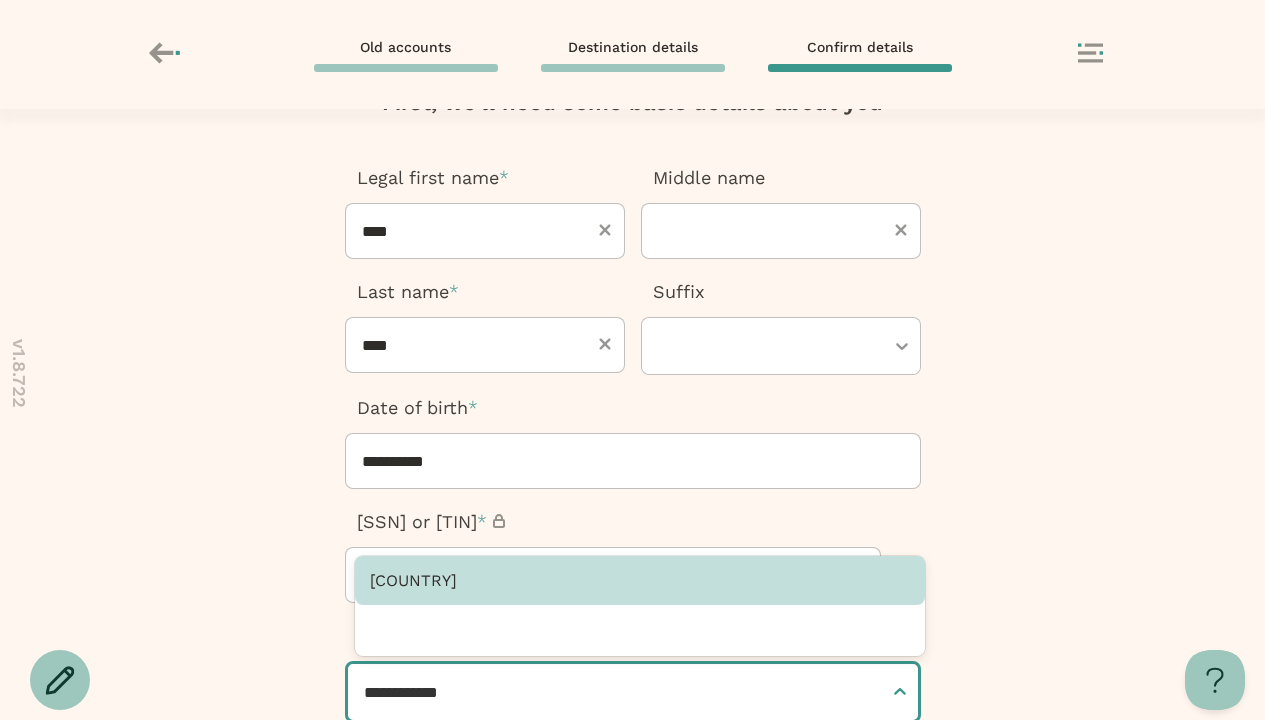 type on "**********" 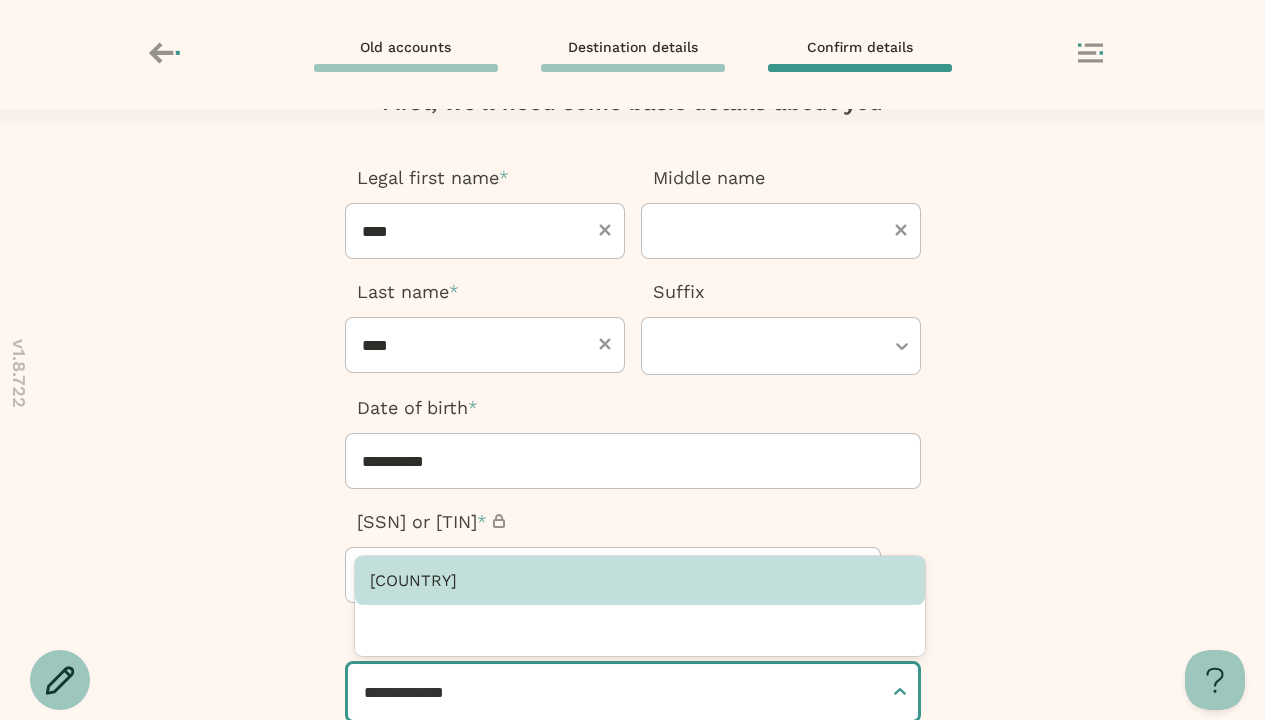 type 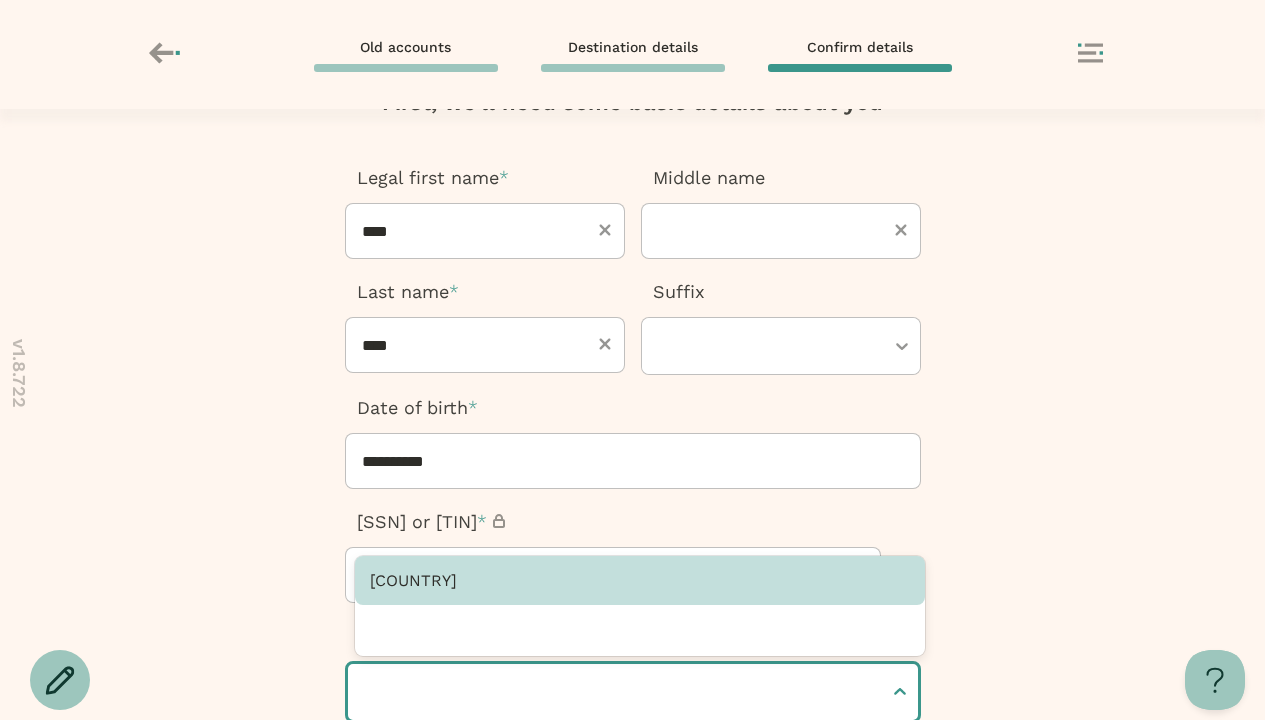 click at bounding box center (633, 891) 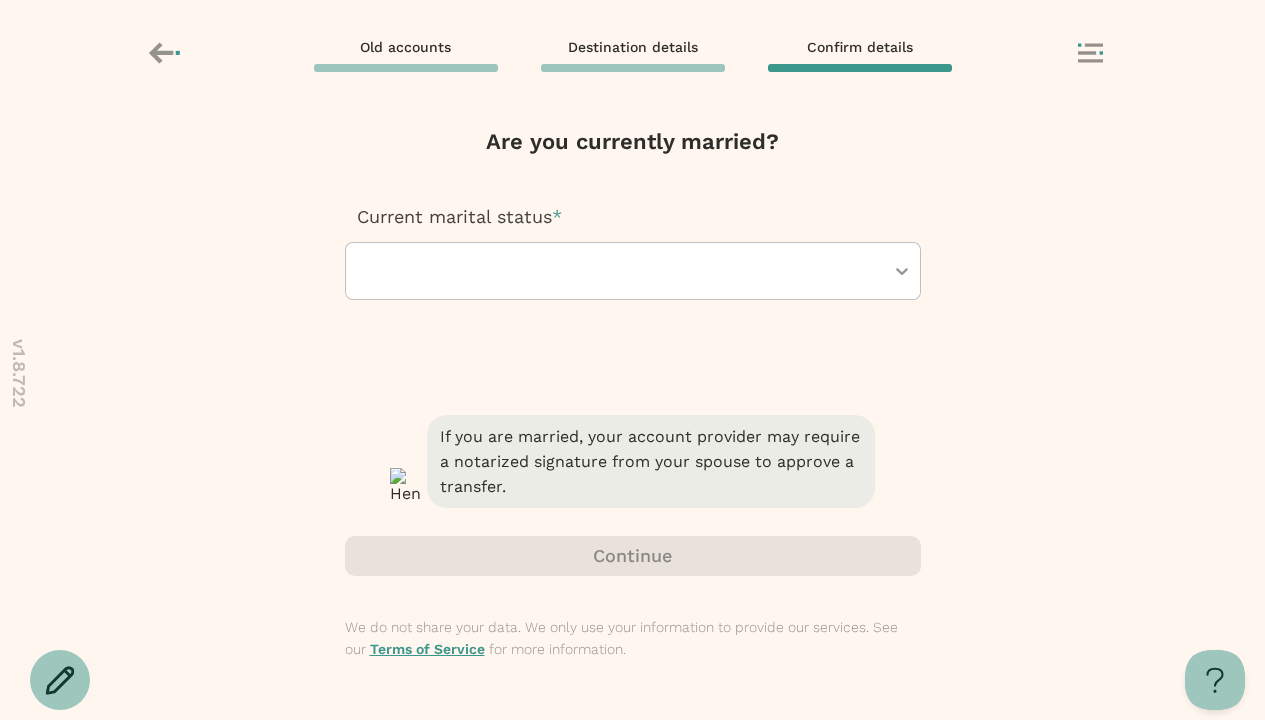 scroll, scrollTop: 0, scrollLeft: 0, axis: both 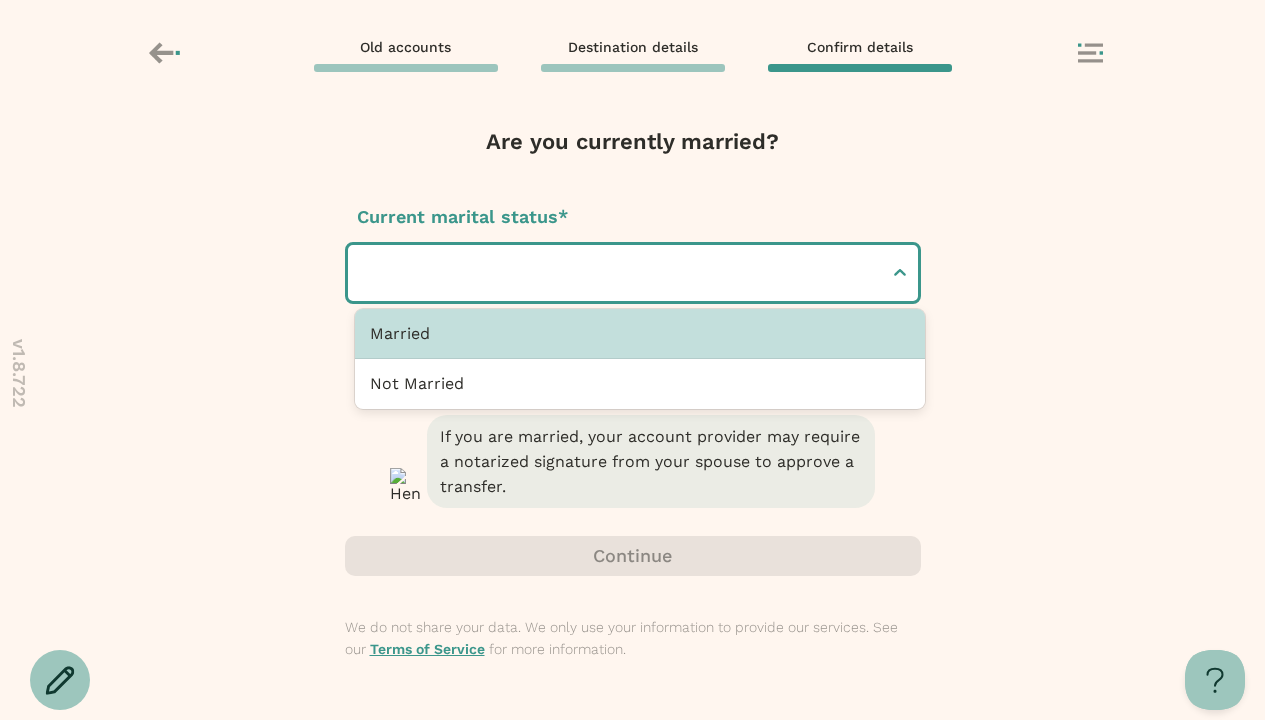 click at bounding box center [366, 273] 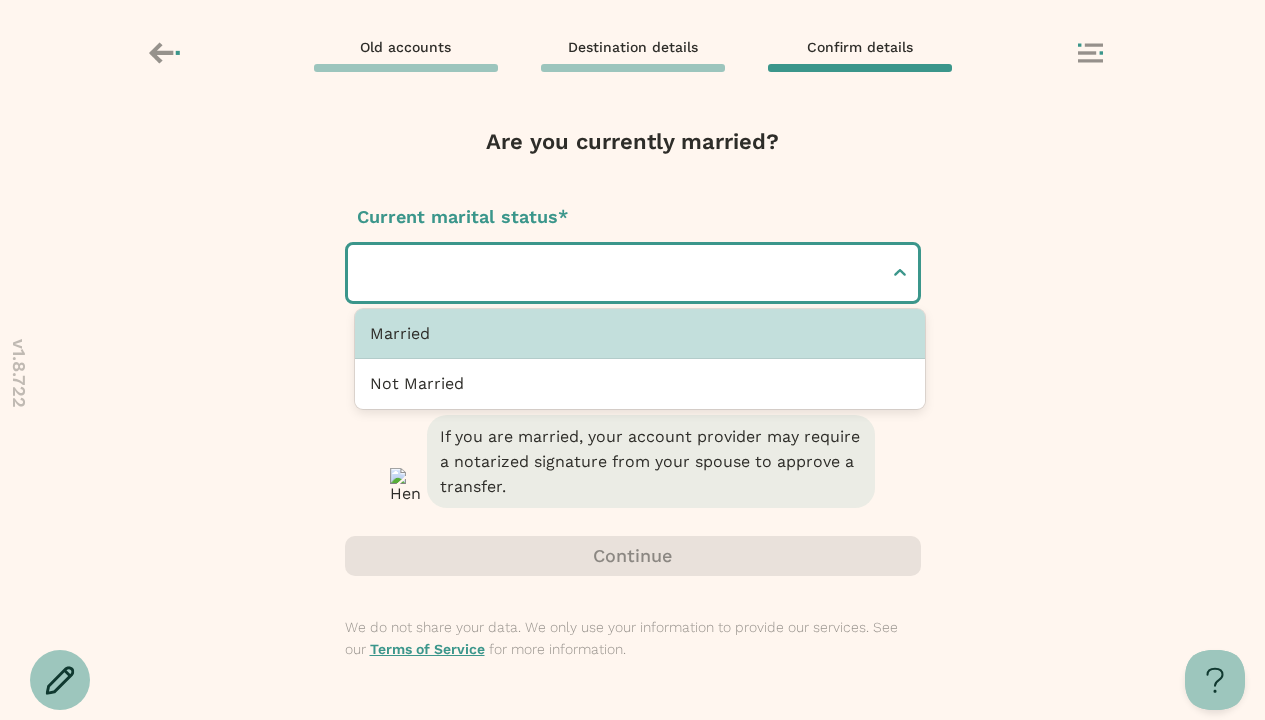 click at bounding box center (366, 273) 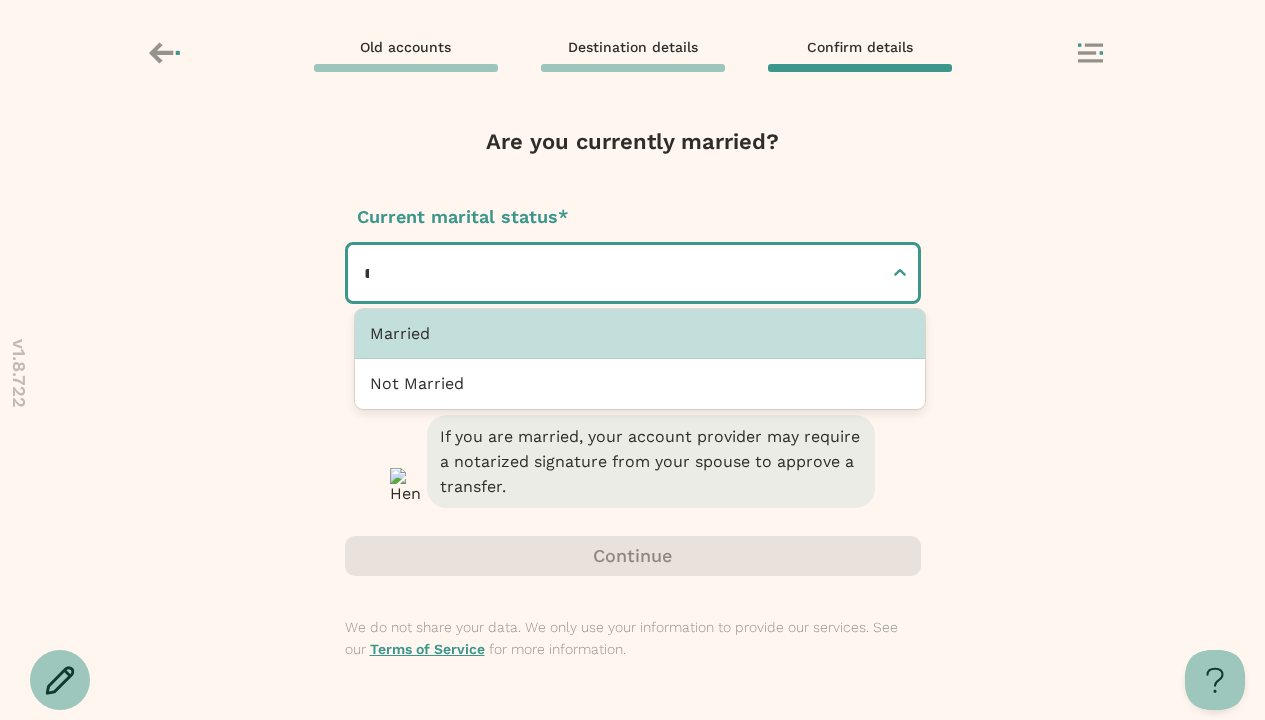 type on "**********" 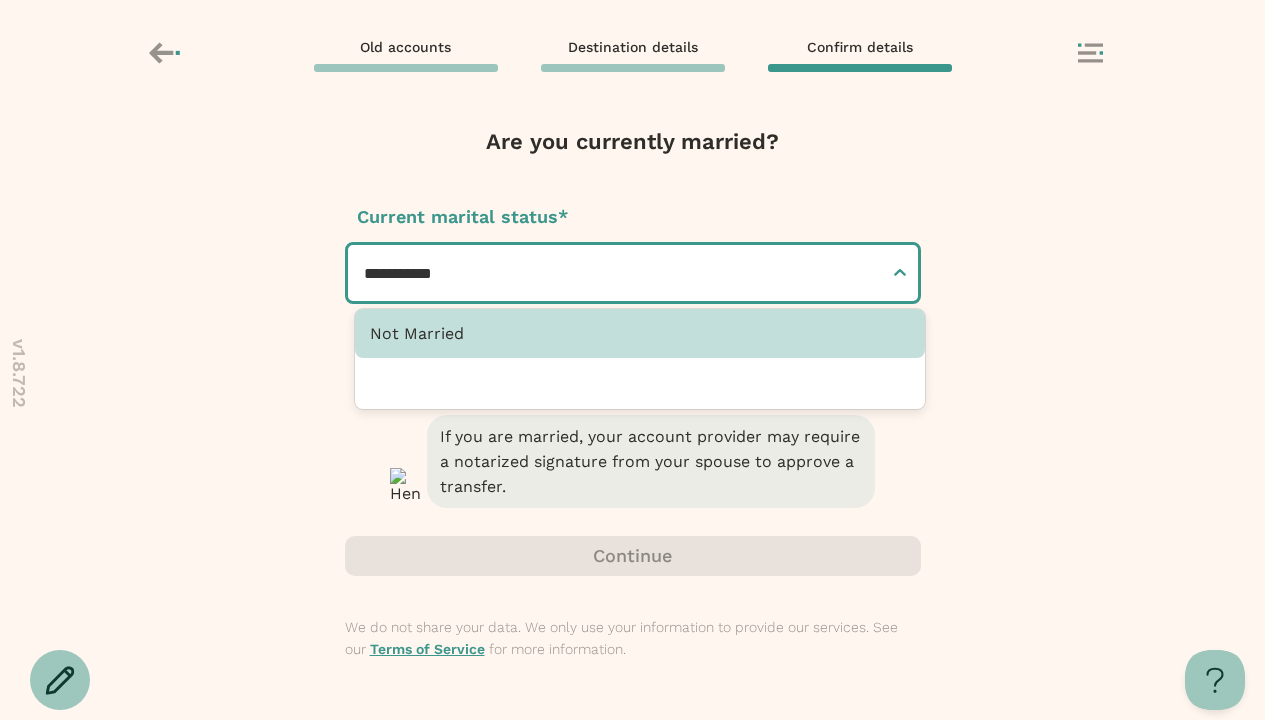 type 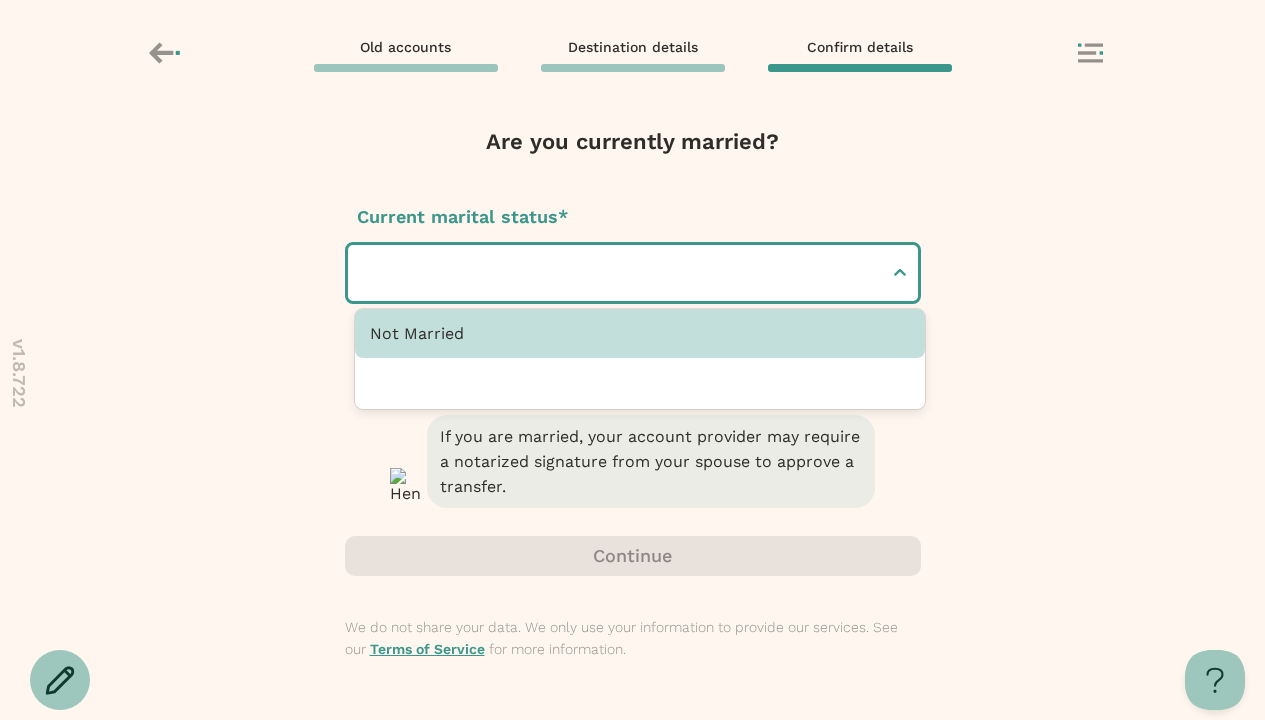 click at bounding box center (633, 556) 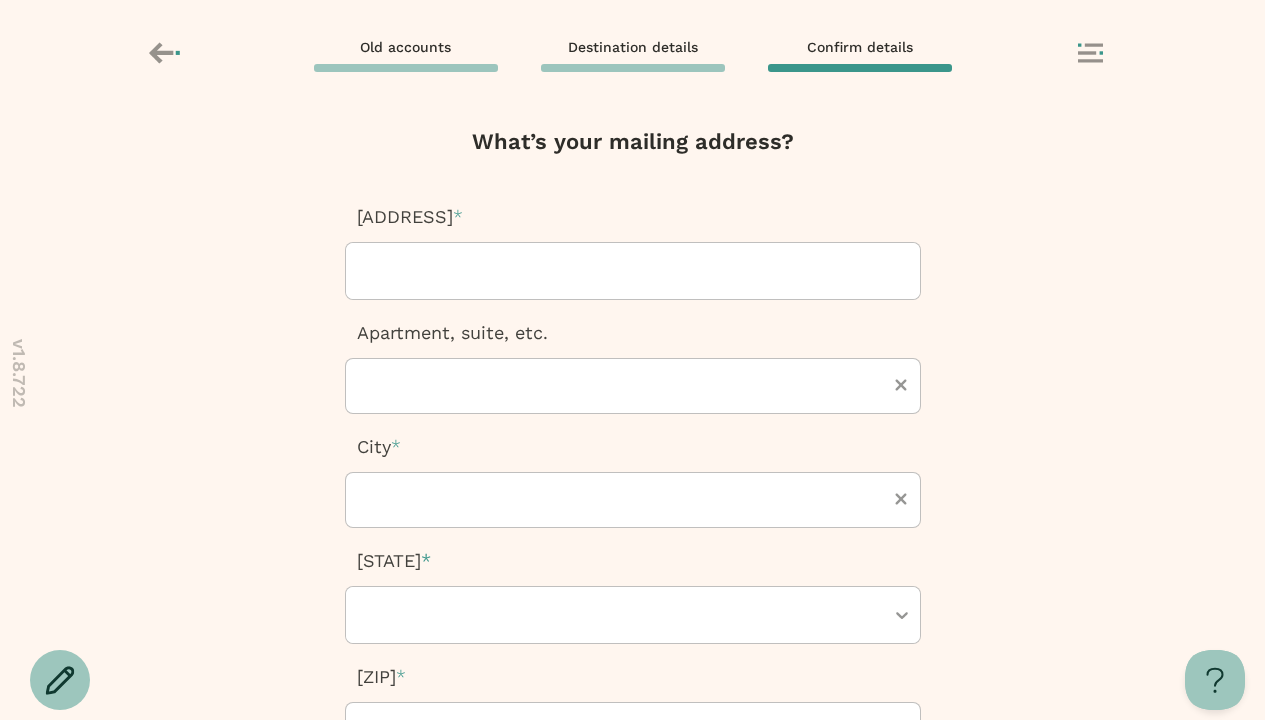 click at bounding box center [364, 271] 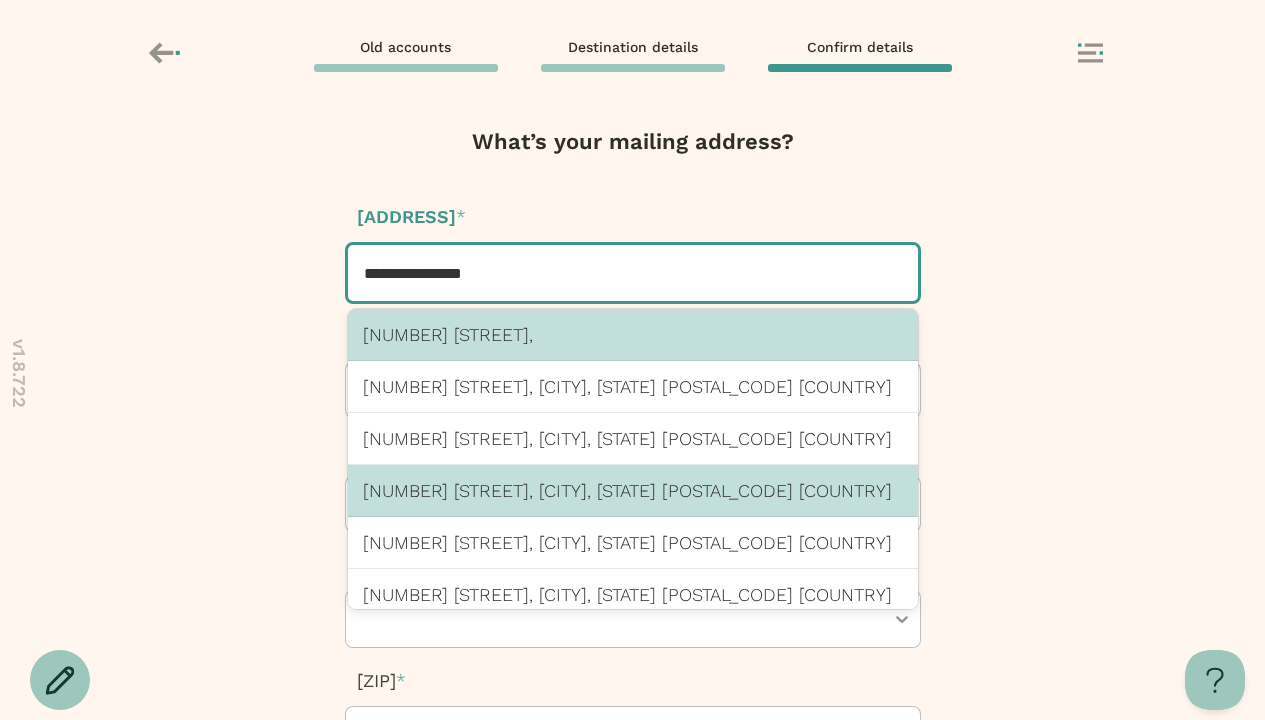 click on "123 Chicago St, Buffalo, NY 14204 US" at bounding box center (633, 490) 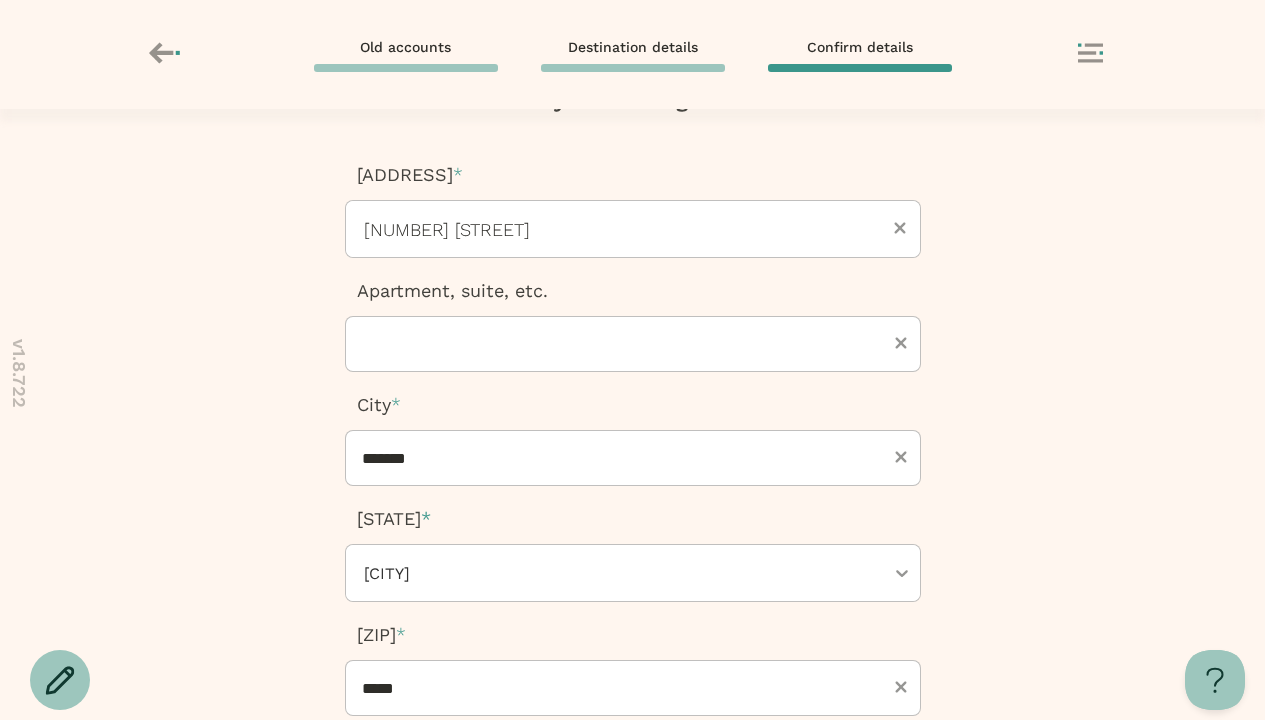click at bounding box center (633, 884) 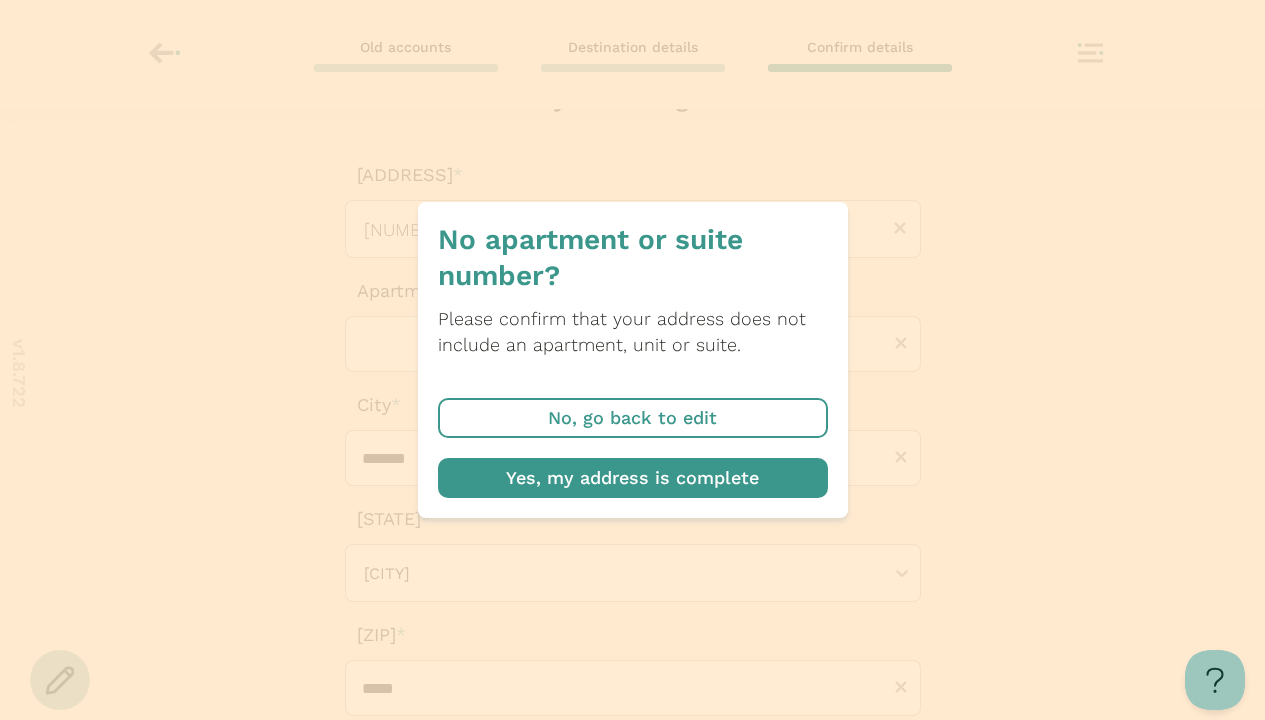 scroll, scrollTop: 370, scrollLeft: 0, axis: vertical 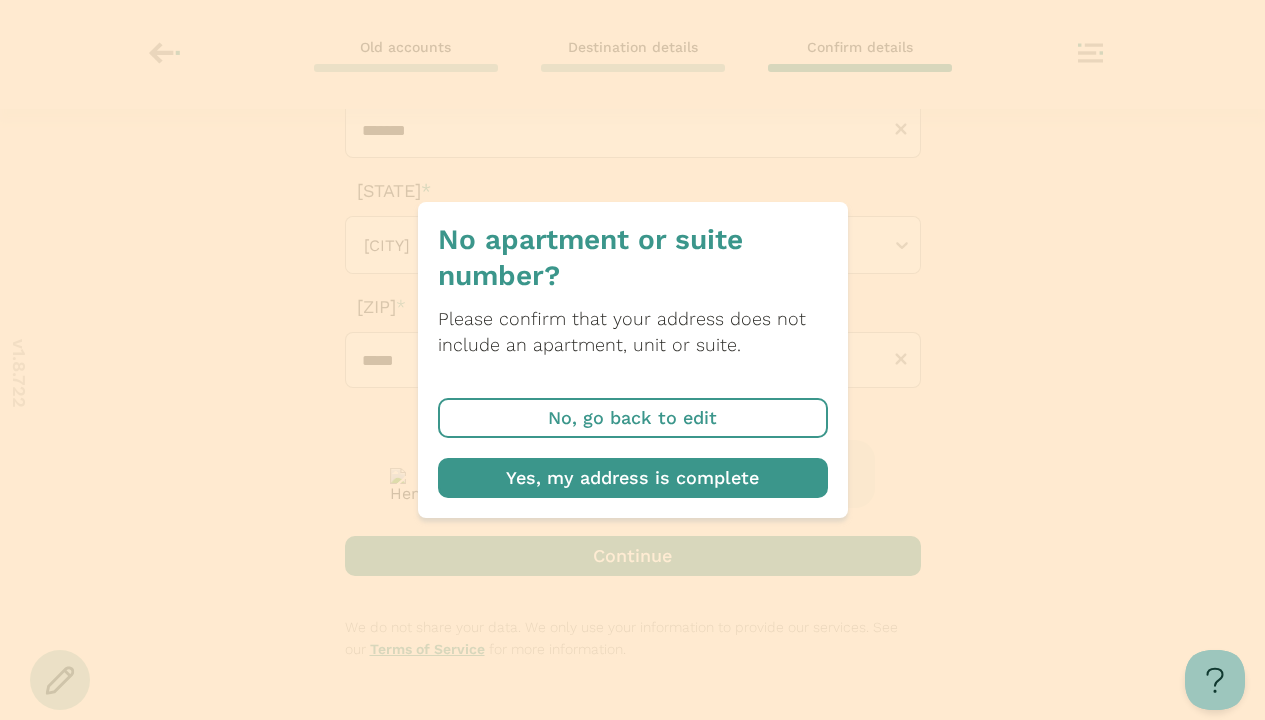 click at bounding box center [633, 478] 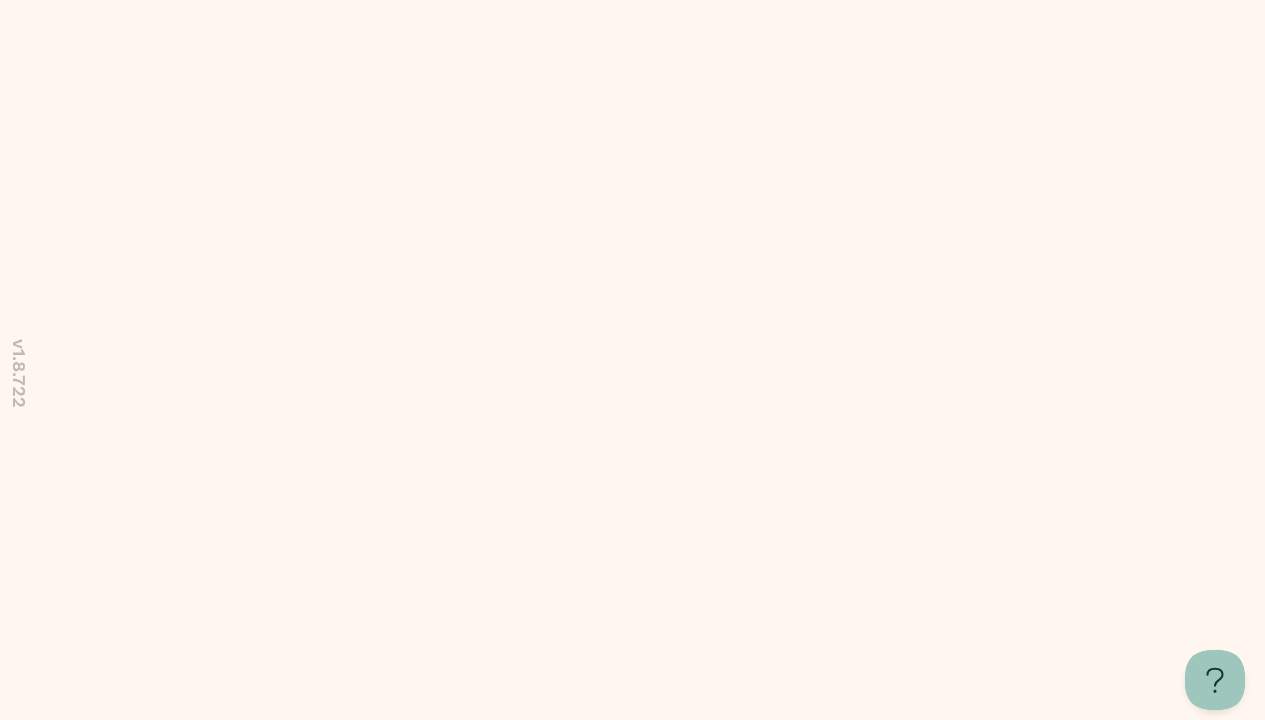 scroll, scrollTop: 0, scrollLeft: 0, axis: both 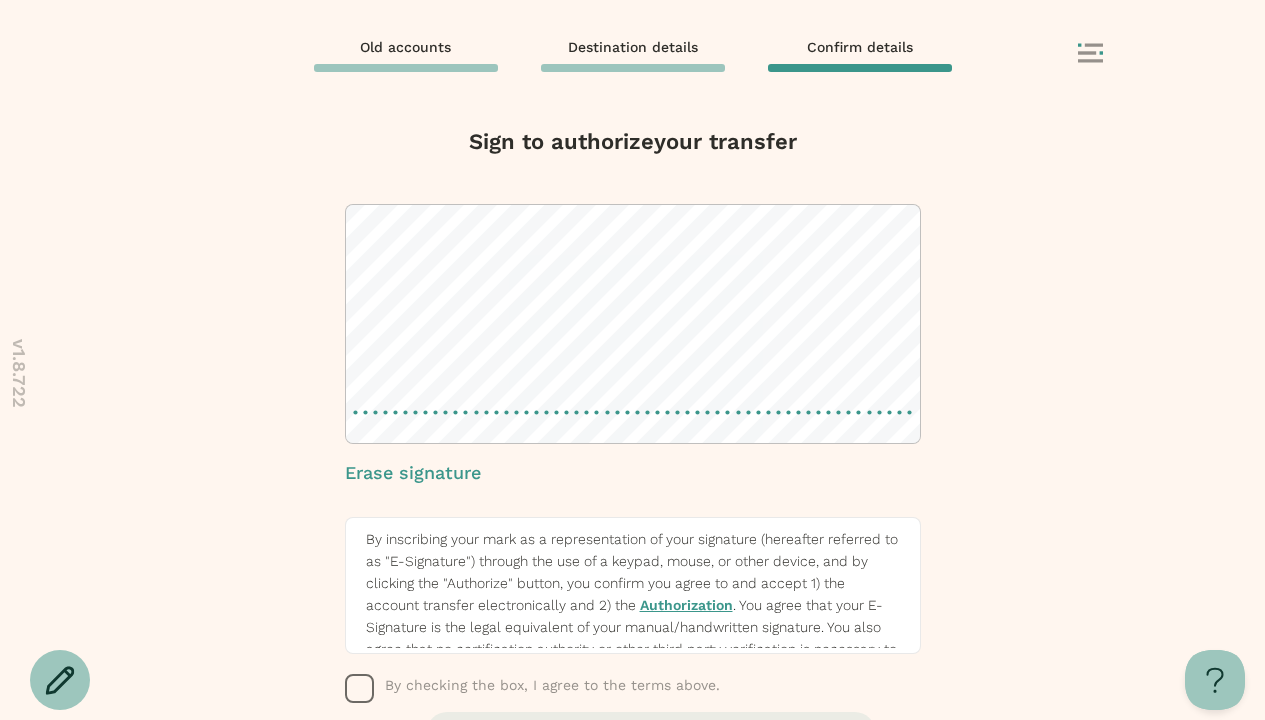 click at bounding box center (360, 689) 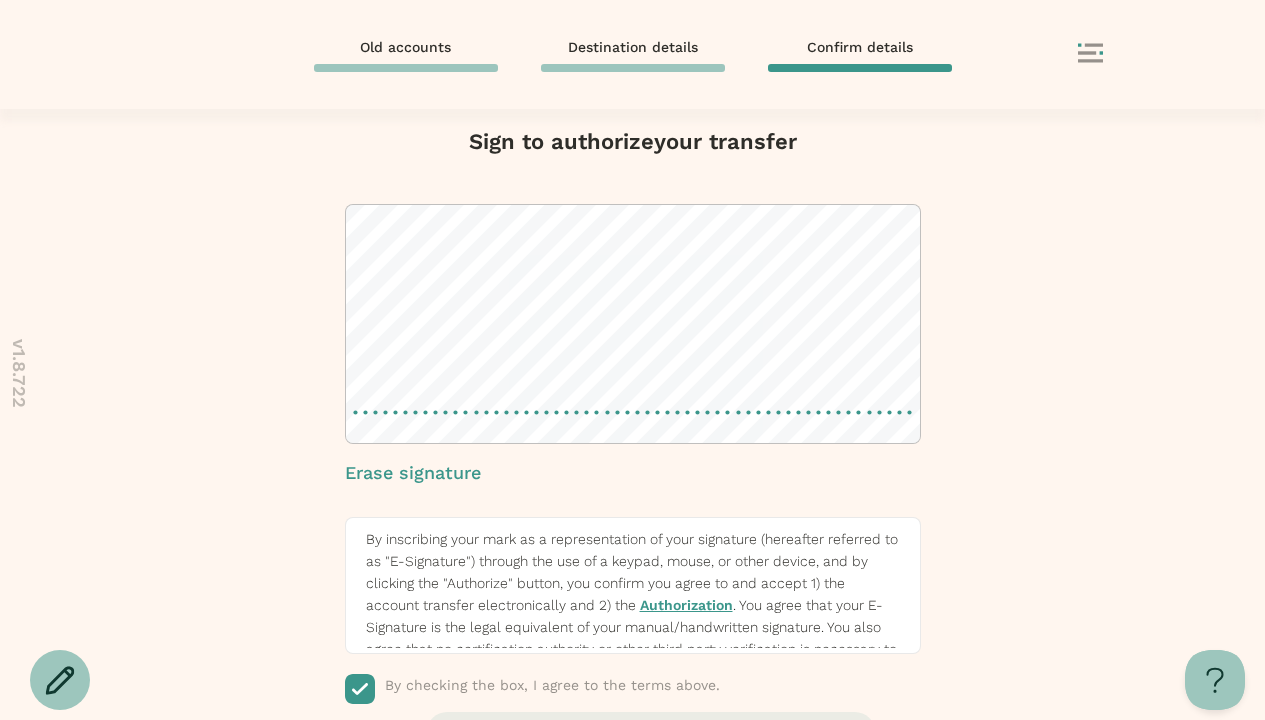 scroll, scrollTop: 183, scrollLeft: 0, axis: vertical 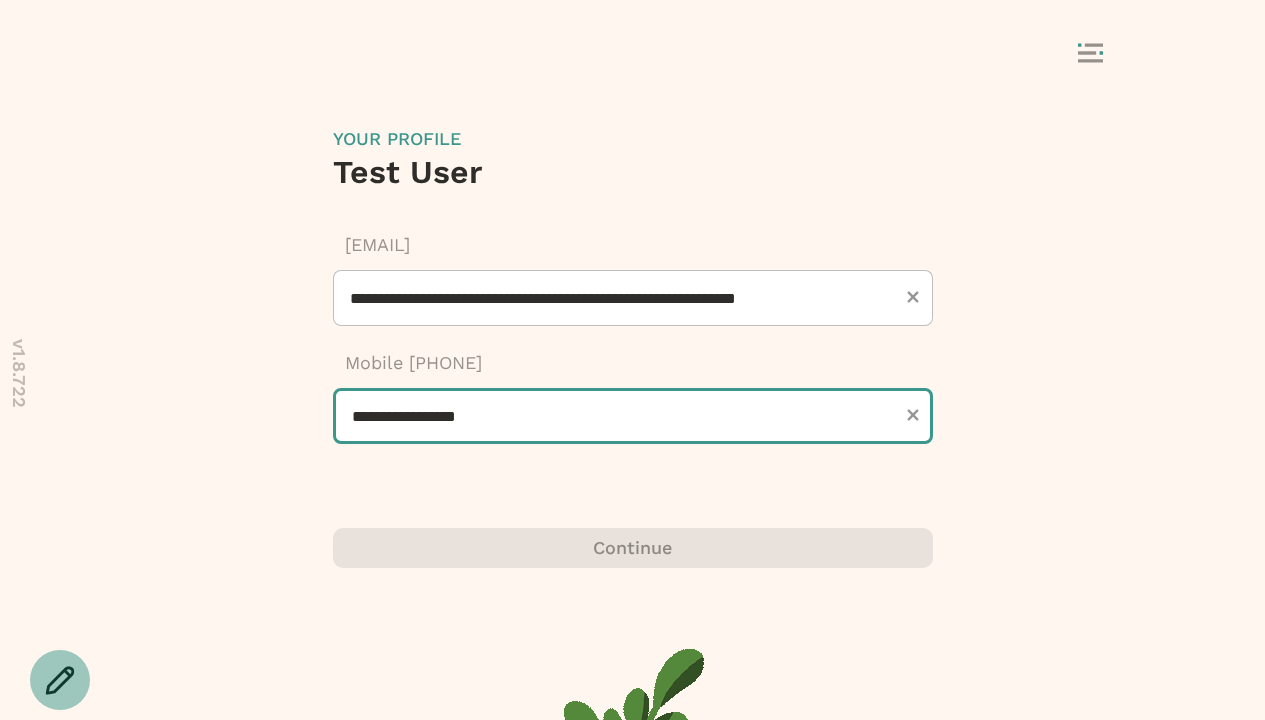 click on "**********" at bounding box center (633, 416) 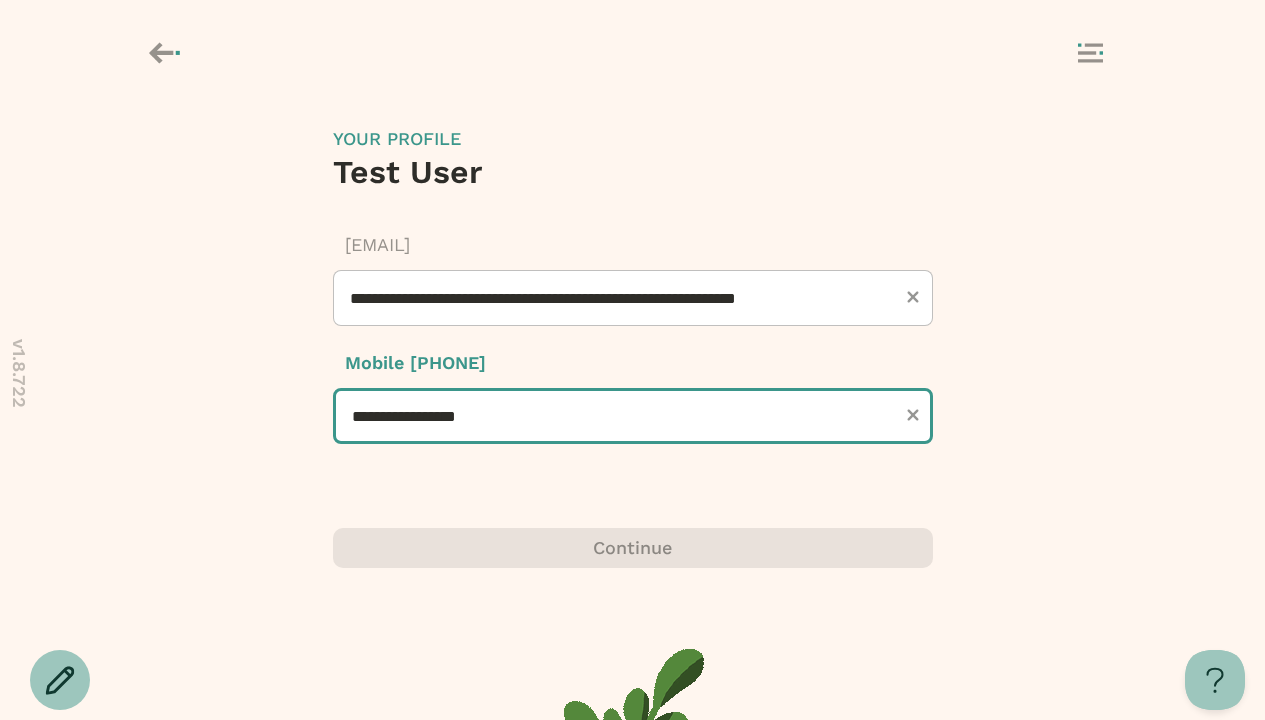 scroll, scrollTop: 0, scrollLeft: 0, axis: both 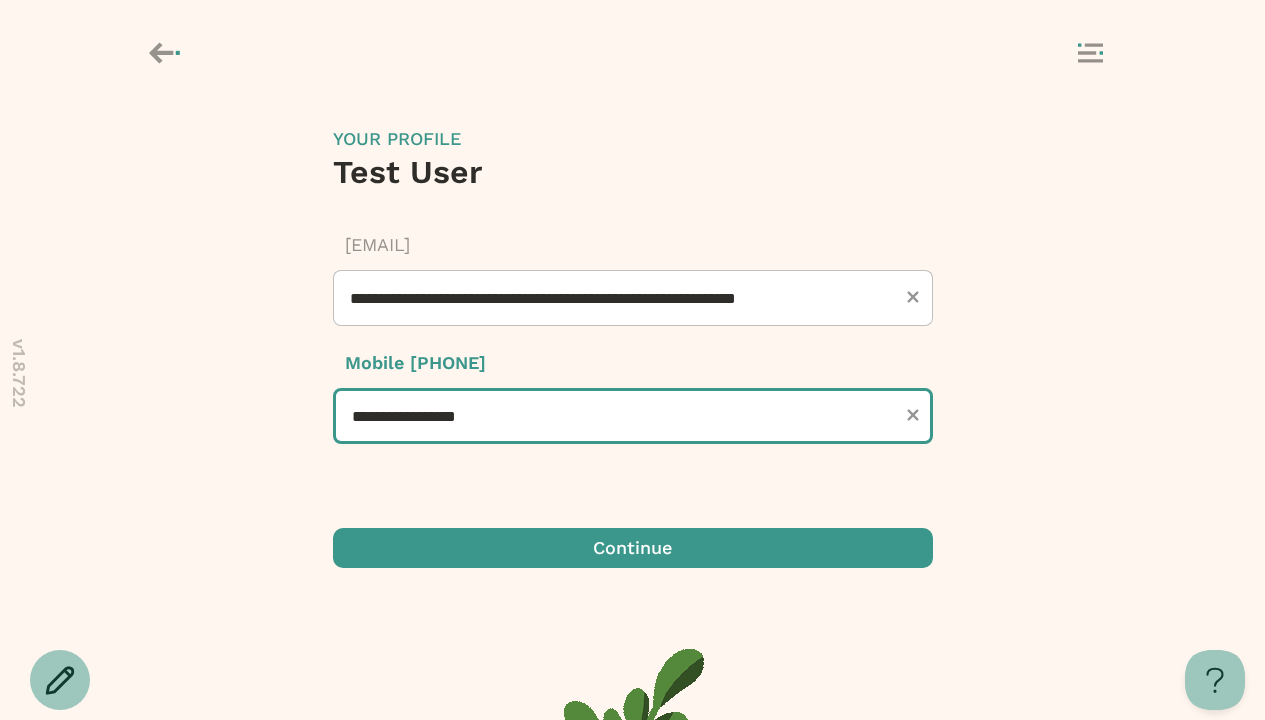 type on "**********" 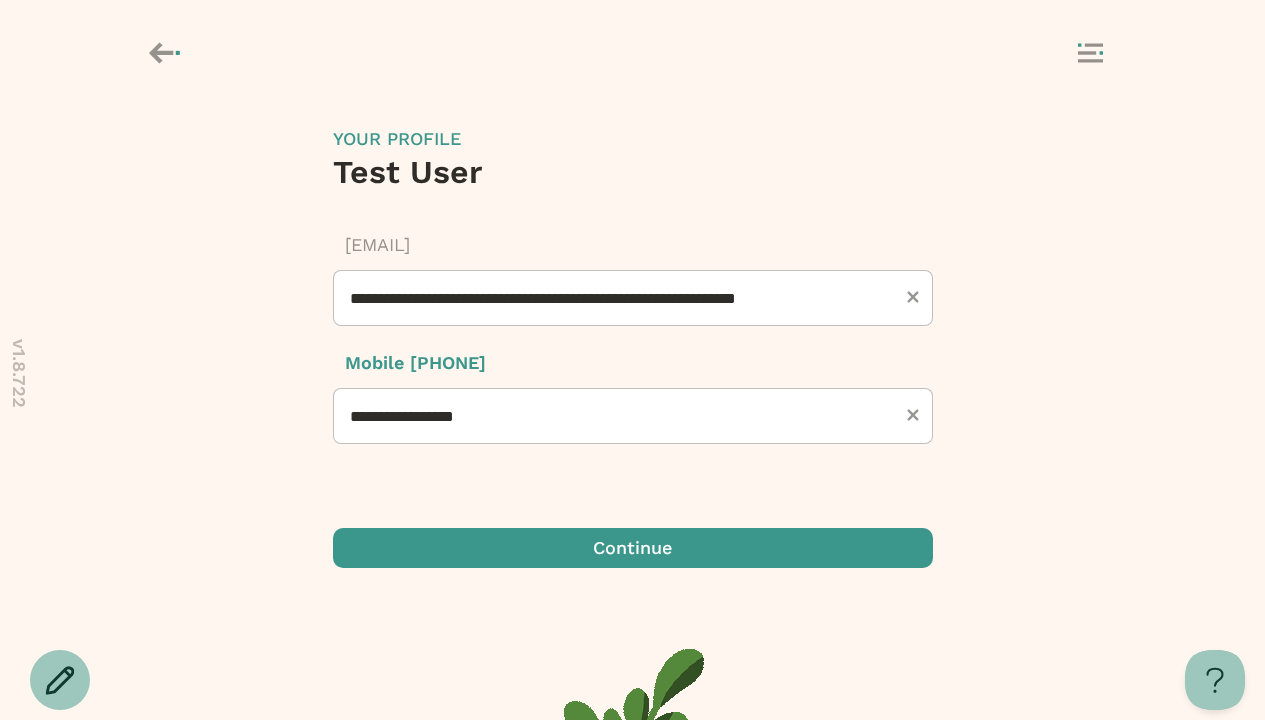 click at bounding box center [633, 548] 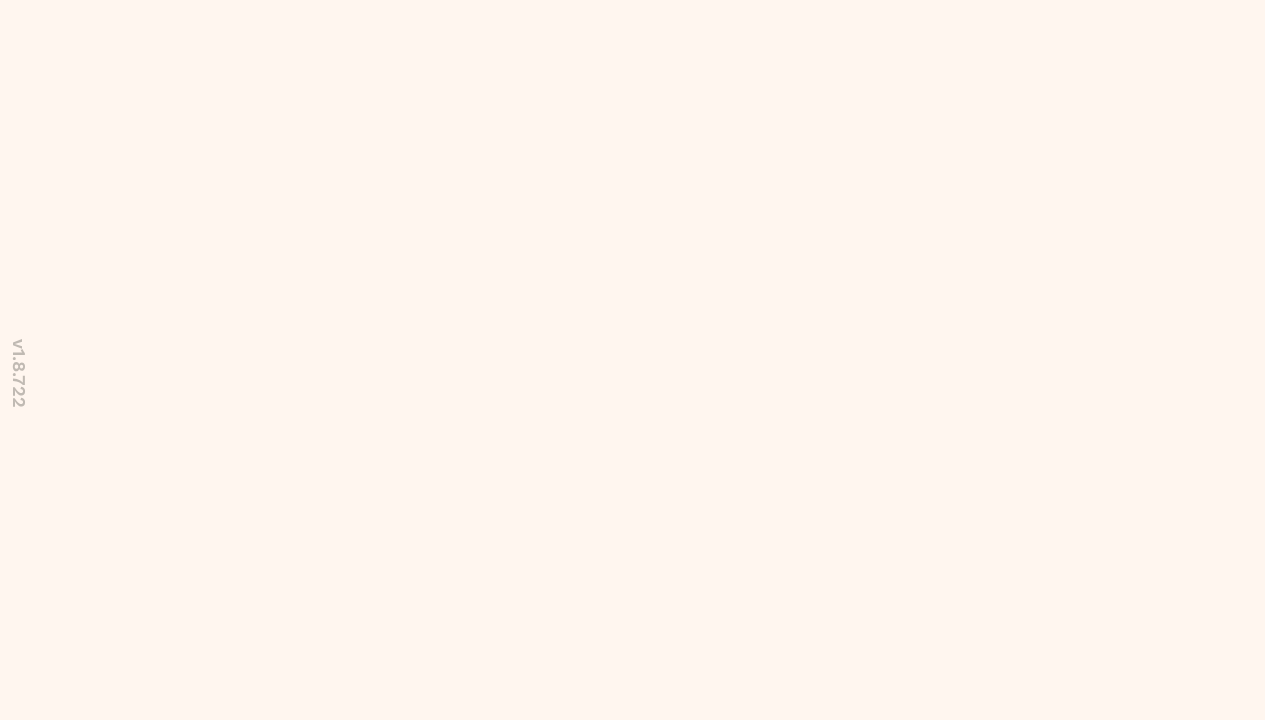 scroll, scrollTop: 0, scrollLeft: 0, axis: both 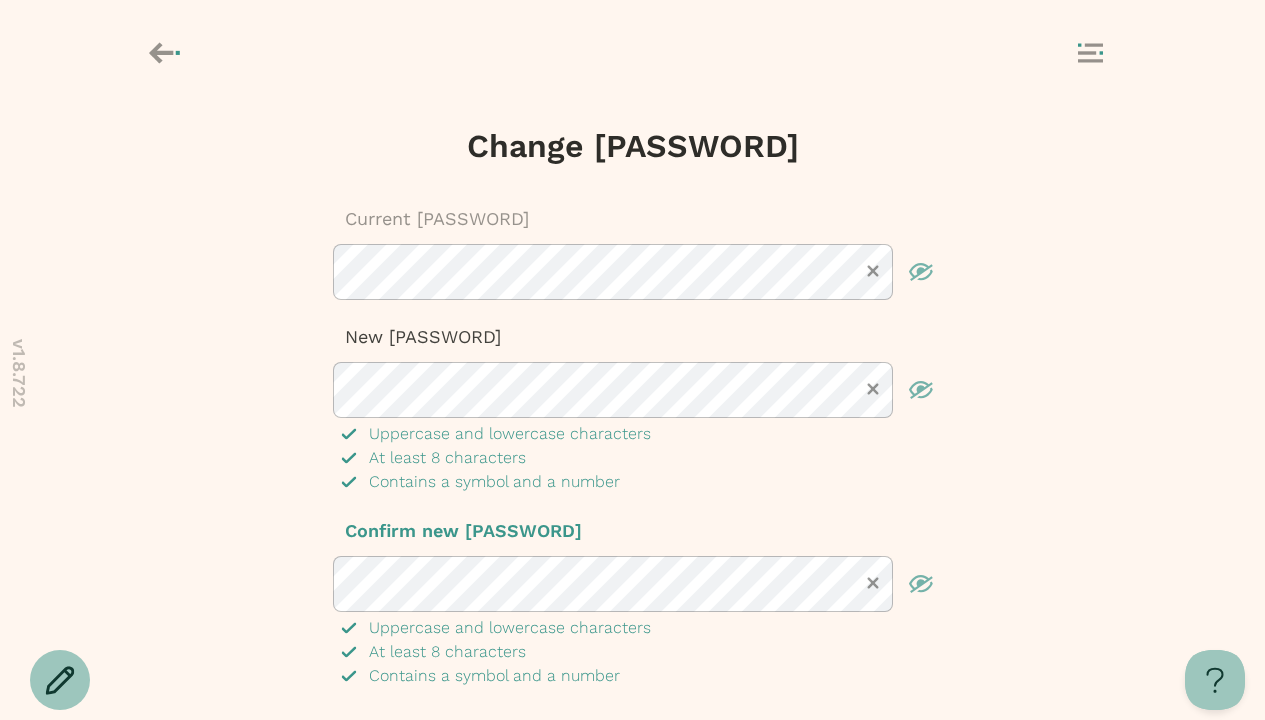 click at bounding box center [633, 748] 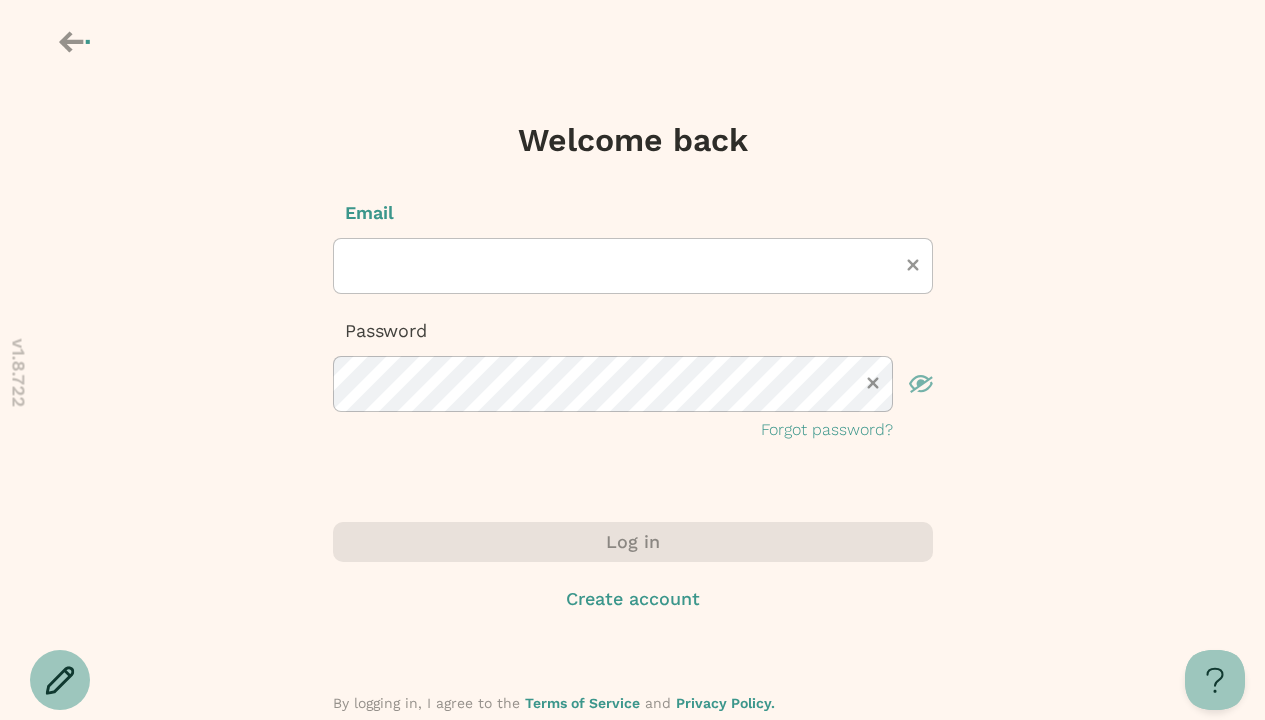 scroll, scrollTop: 0, scrollLeft: 0, axis: both 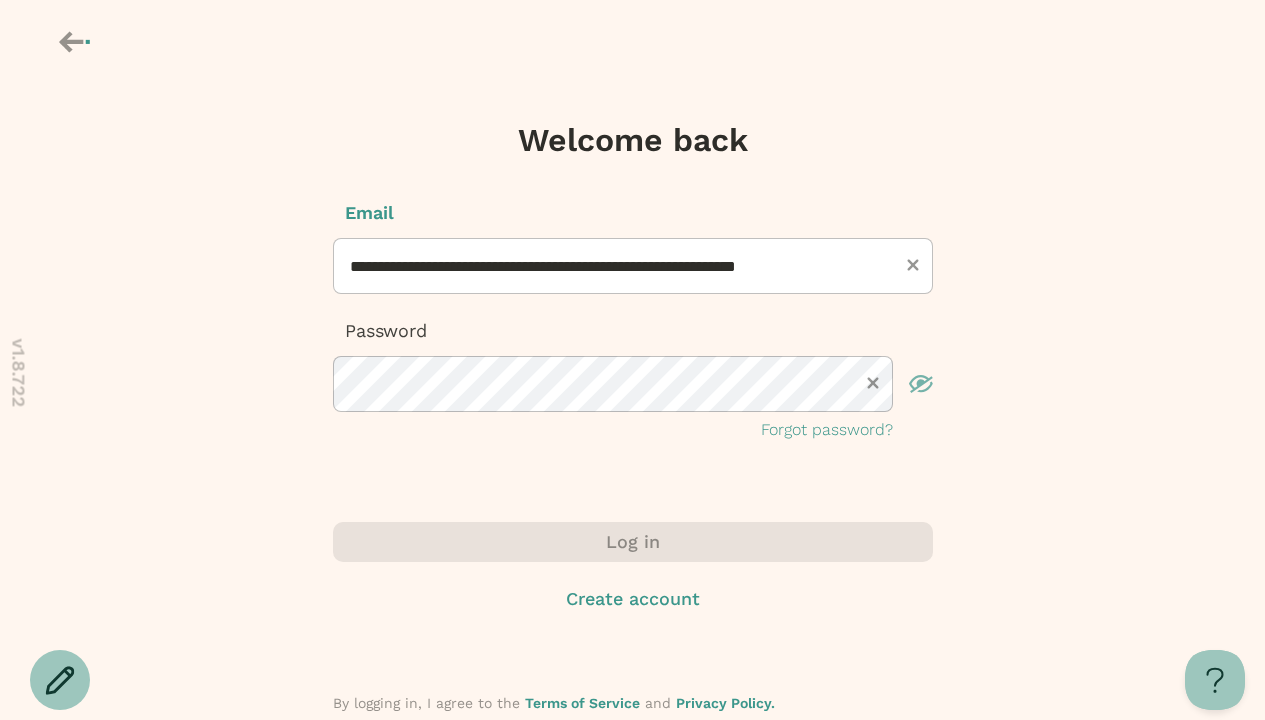 type on "**********" 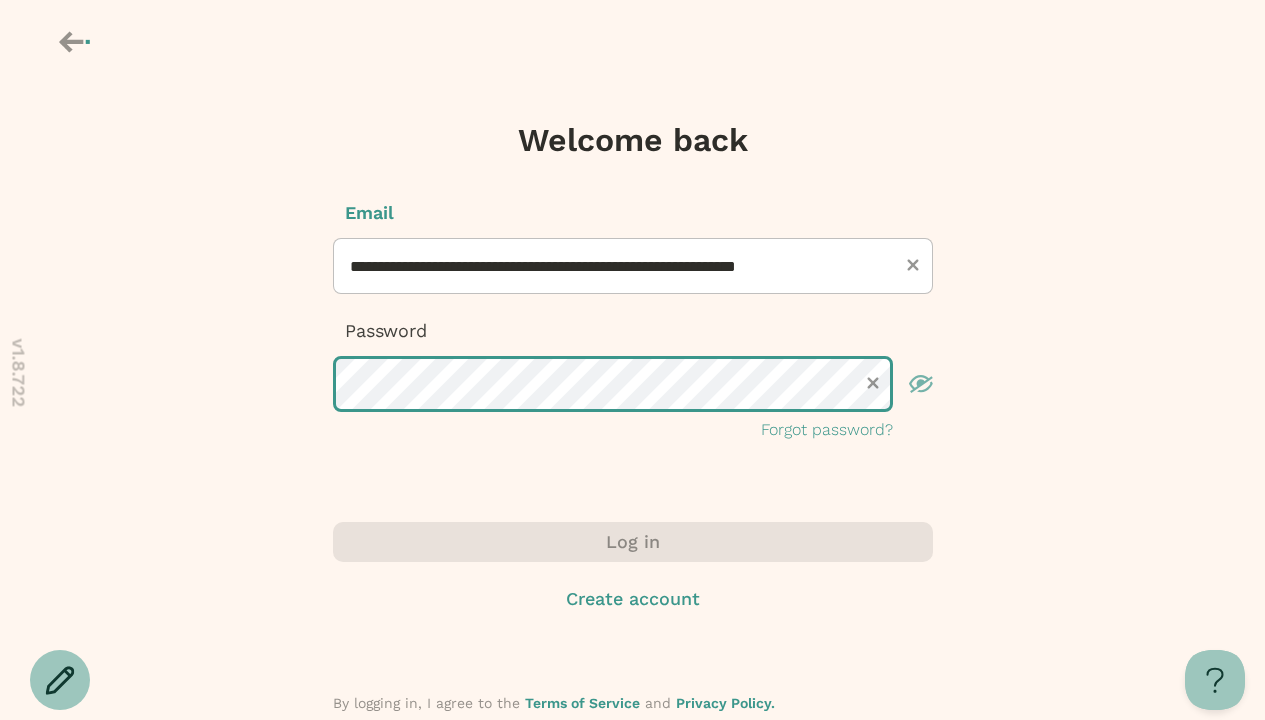 scroll, scrollTop: 0, scrollLeft: 0, axis: both 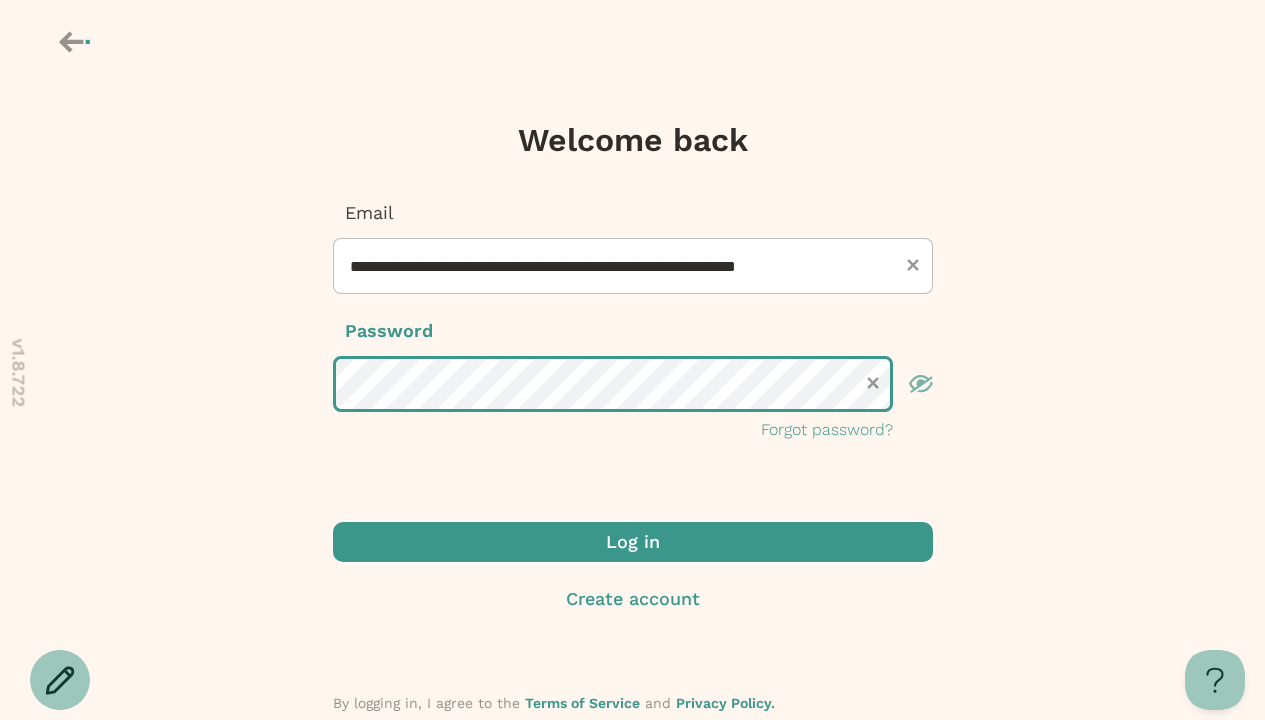 click on "Log in" at bounding box center (633, 542) 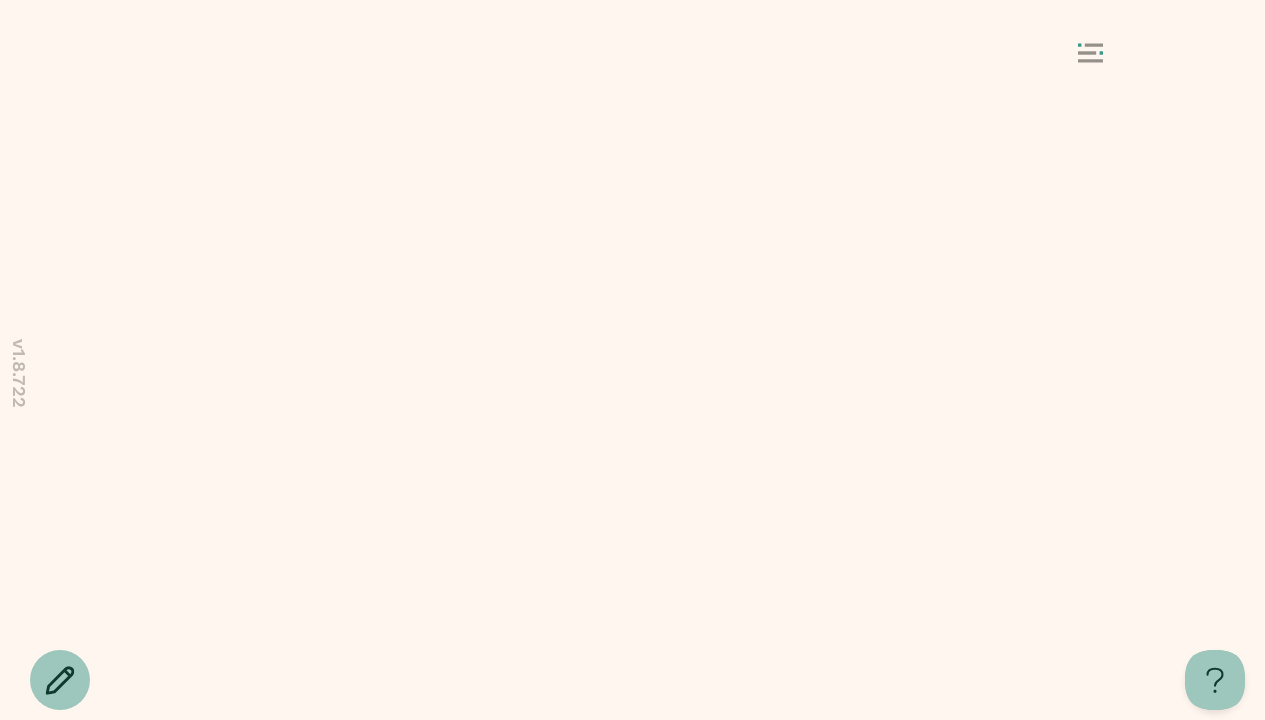 scroll, scrollTop: 0, scrollLeft: 0, axis: both 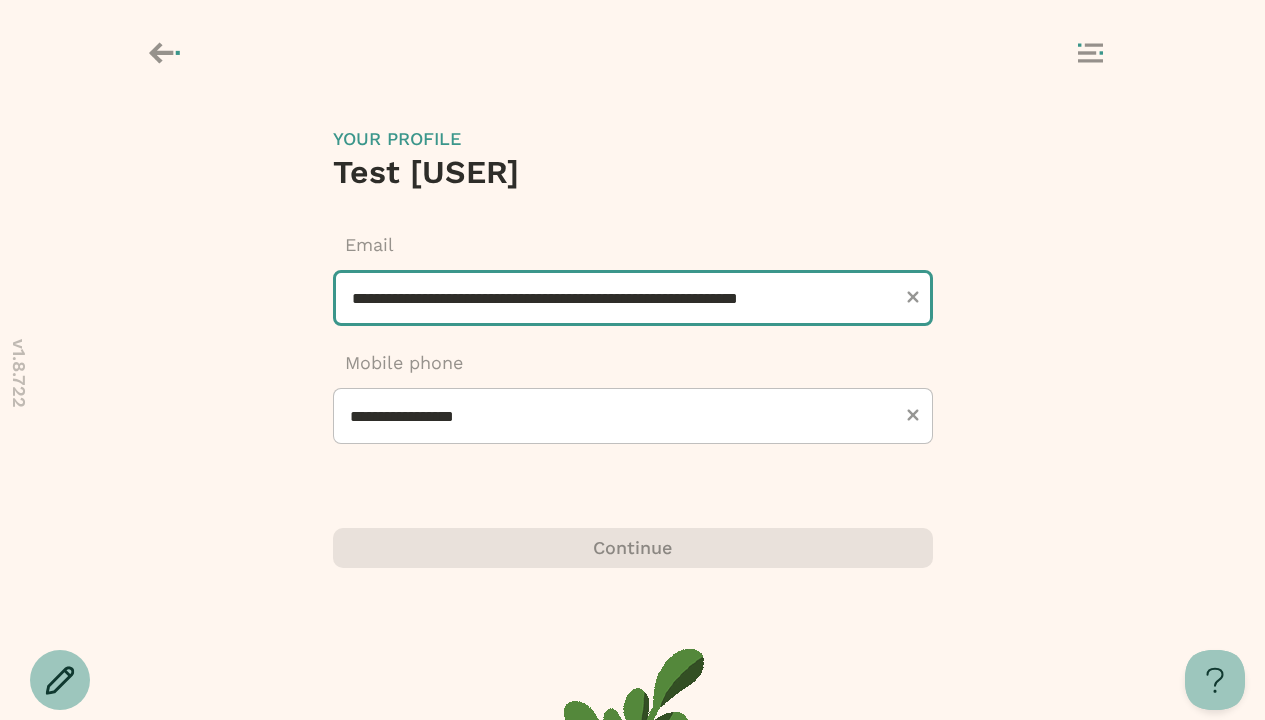 click on "**********" at bounding box center (633, 298) 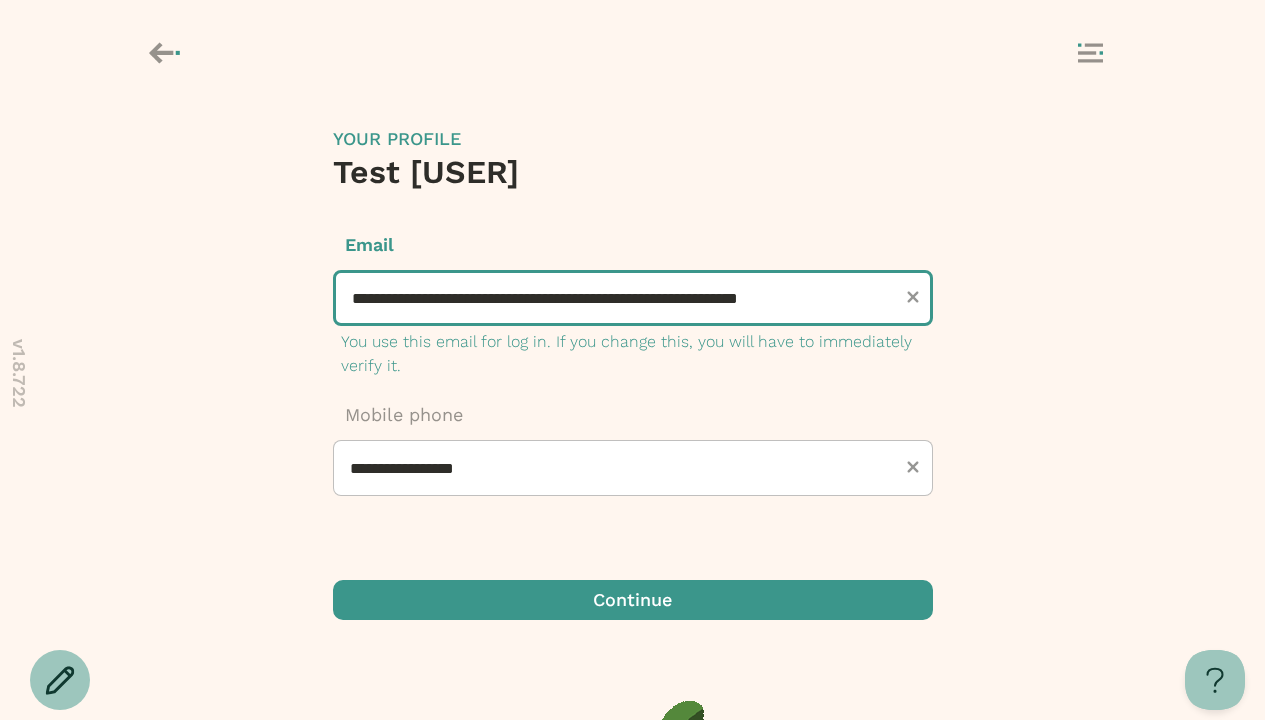 scroll, scrollTop: 0, scrollLeft: 27, axis: horizontal 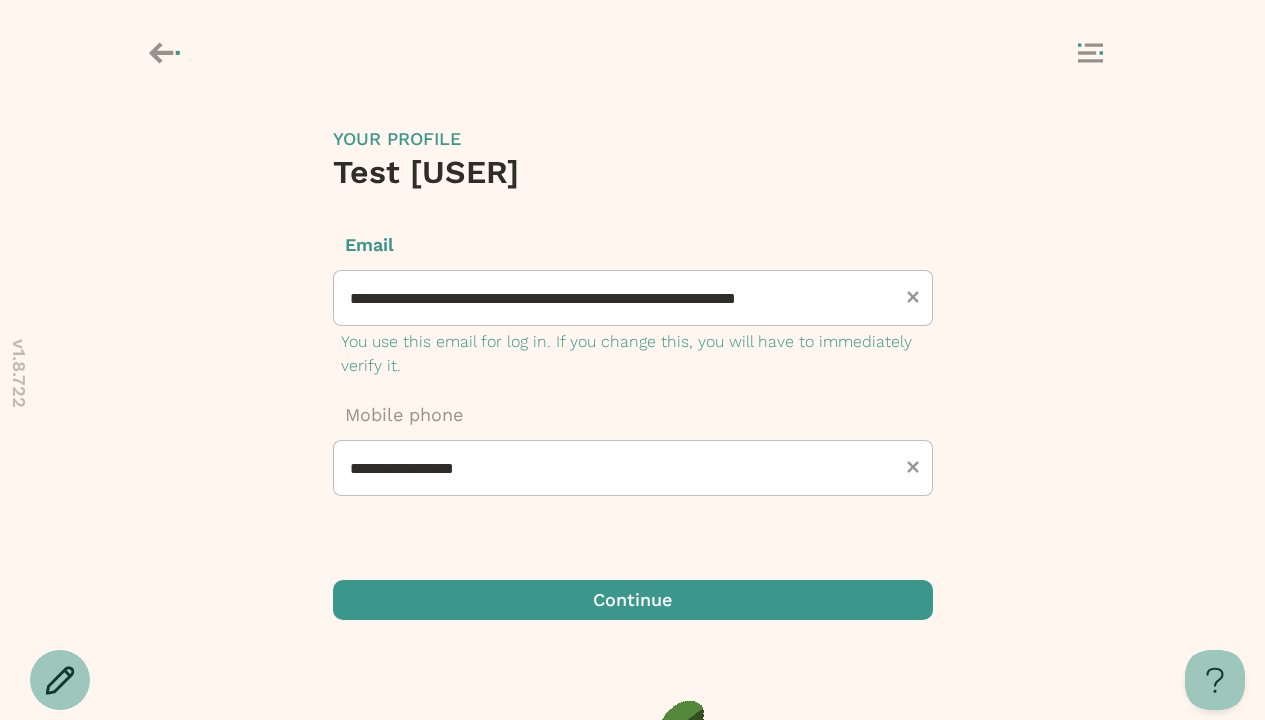 click at bounding box center [633, 600] 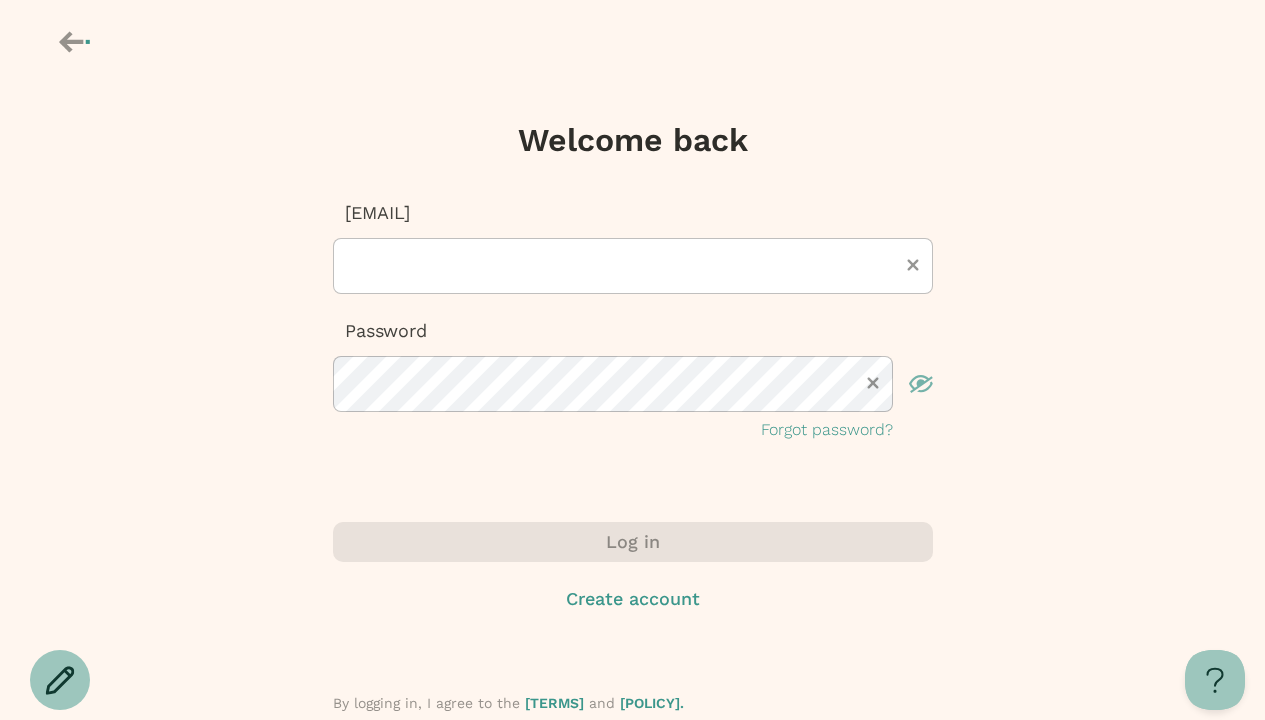 scroll, scrollTop: 0, scrollLeft: 0, axis: both 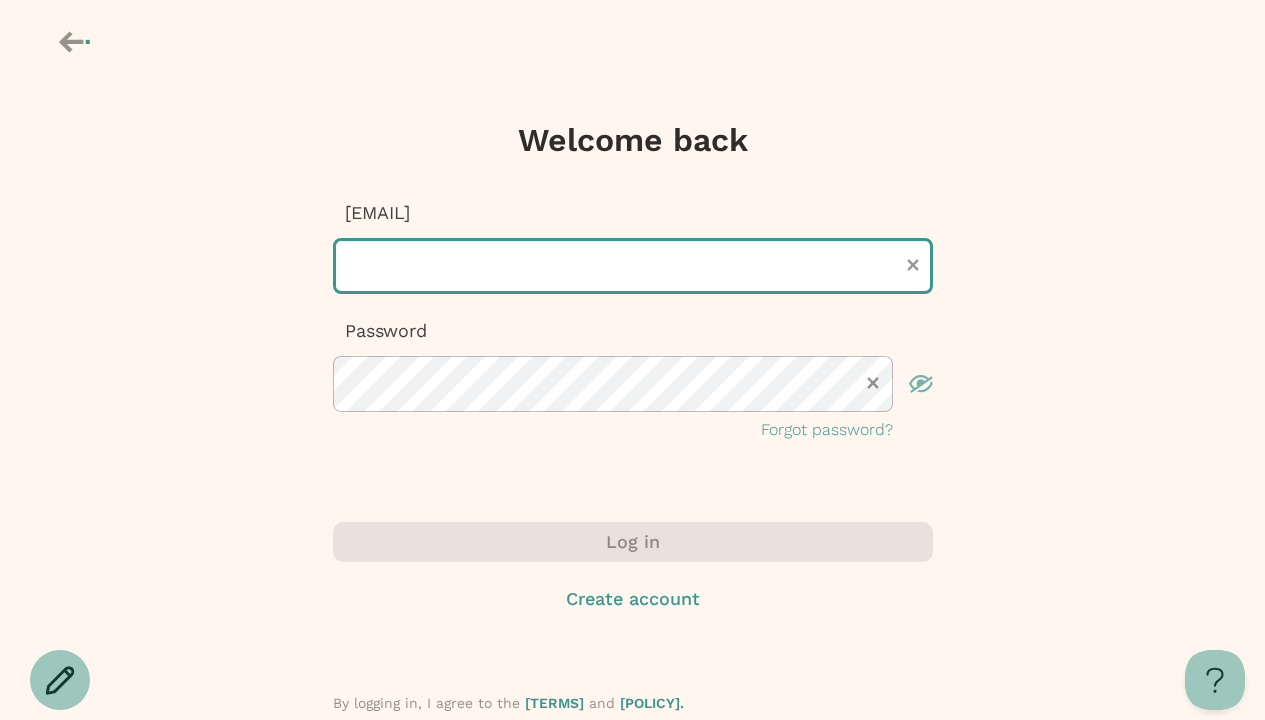 click at bounding box center (633, 266) 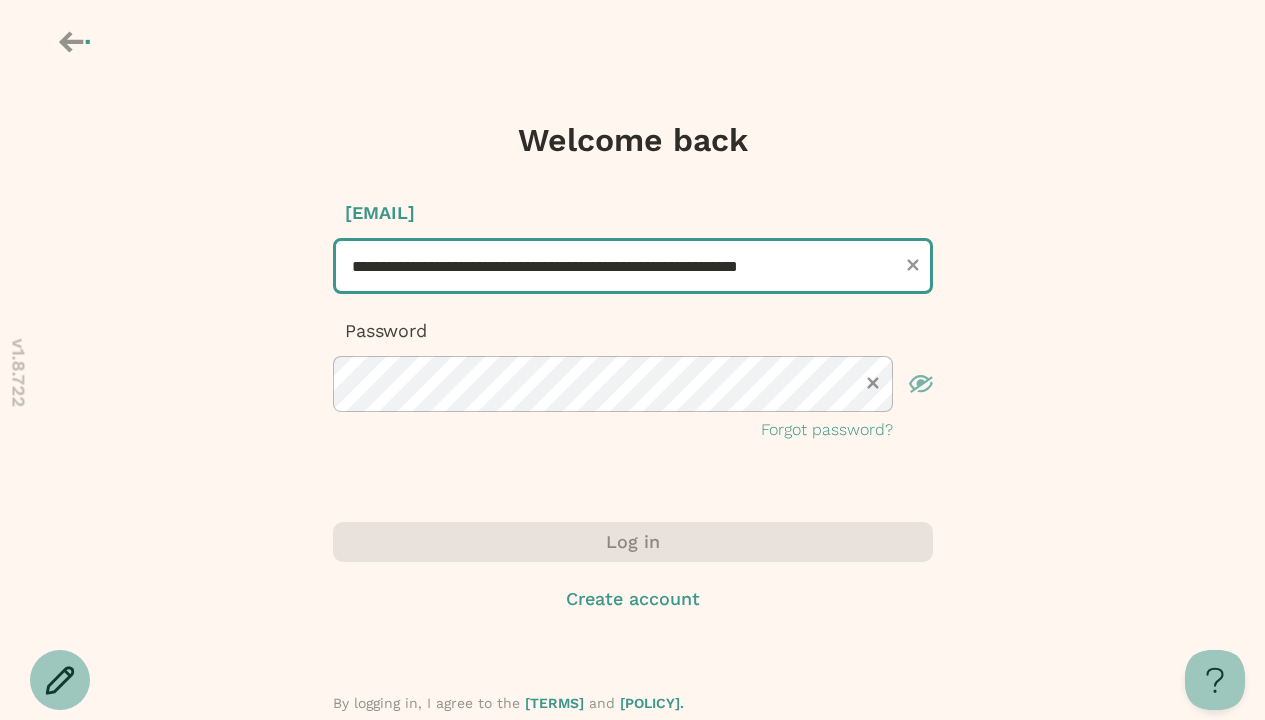 scroll, scrollTop: 0, scrollLeft: 0, axis: both 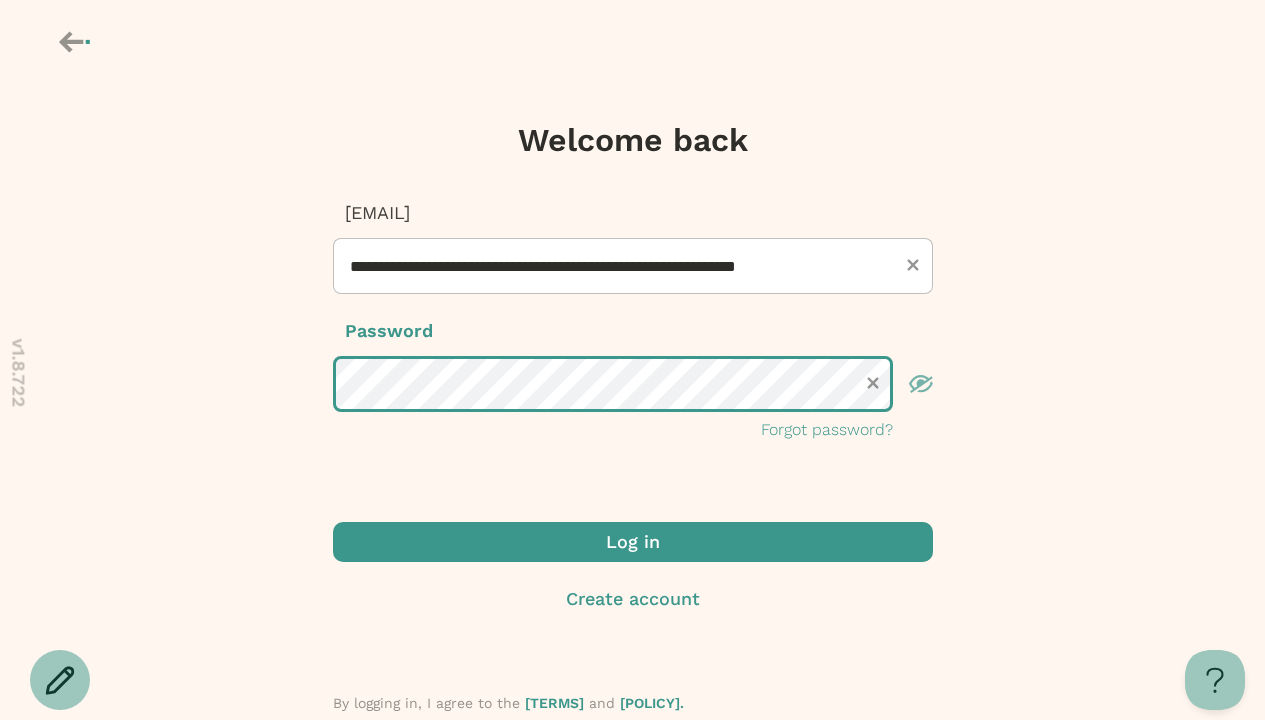 click on "Log in" at bounding box center [633, 542] 